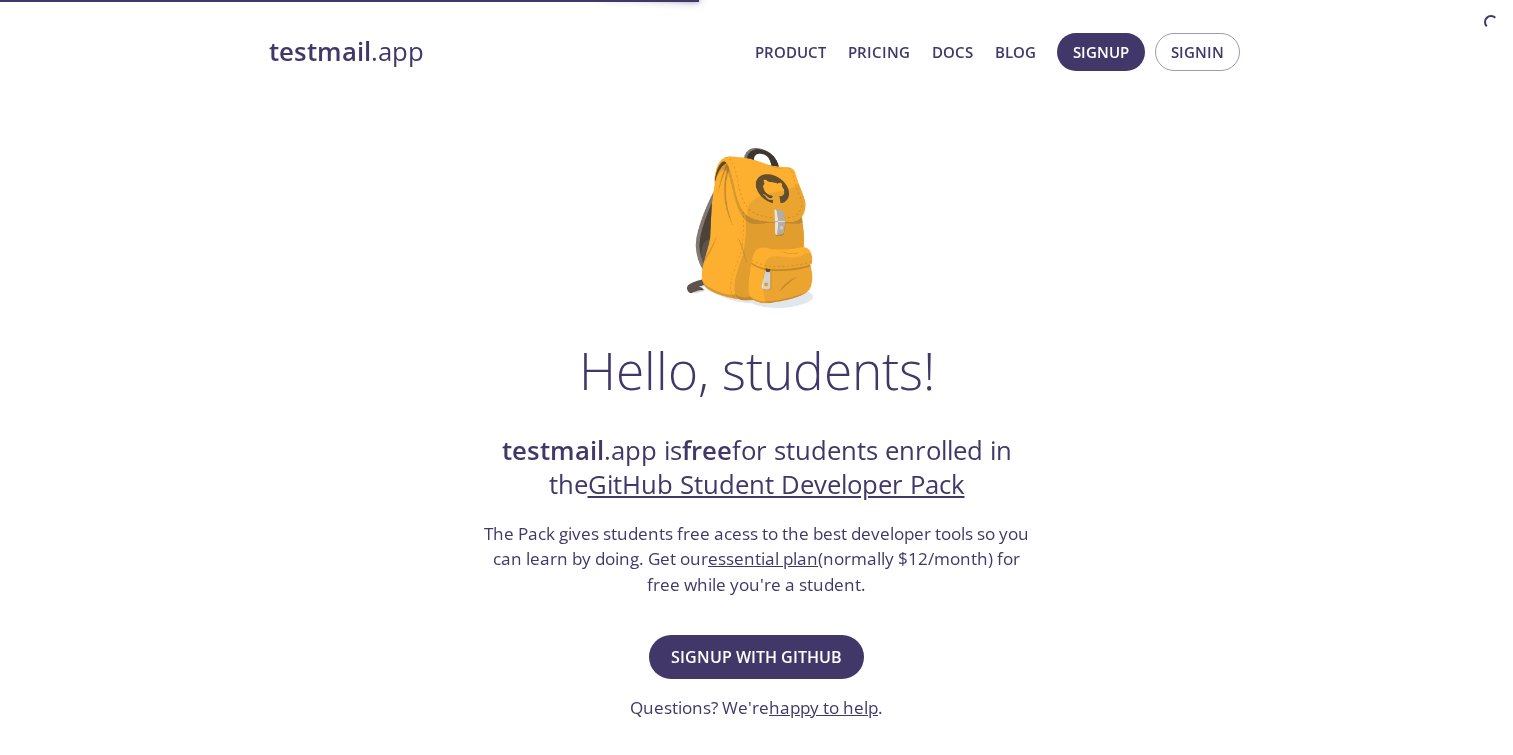 scroll, scrollTop: 0, scrollLeft: 0, axis: both 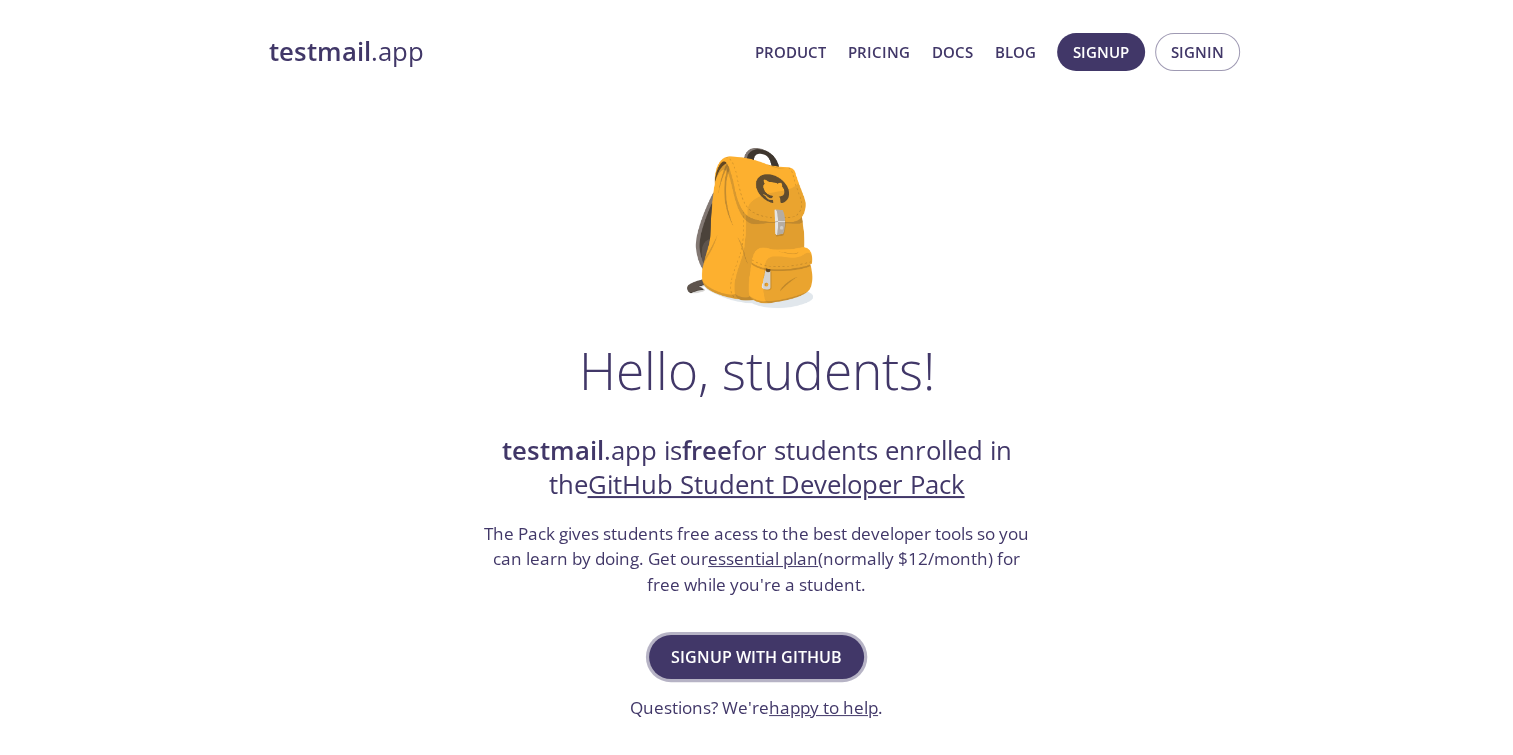 click on "Signup with GitHub" at bounding box center (756, 657) 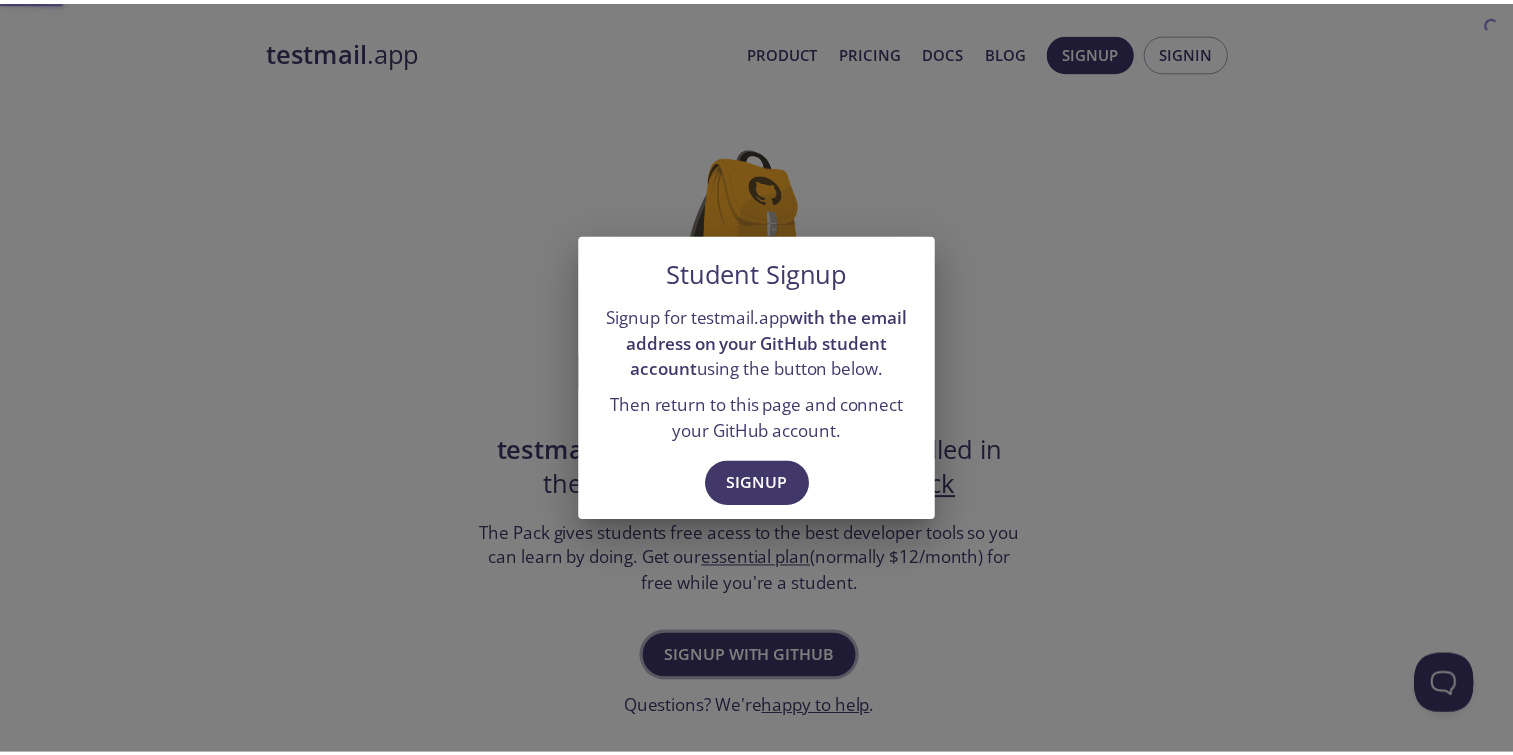 scroll, scrollTop: 0, scrollLeft: 0, axis: both 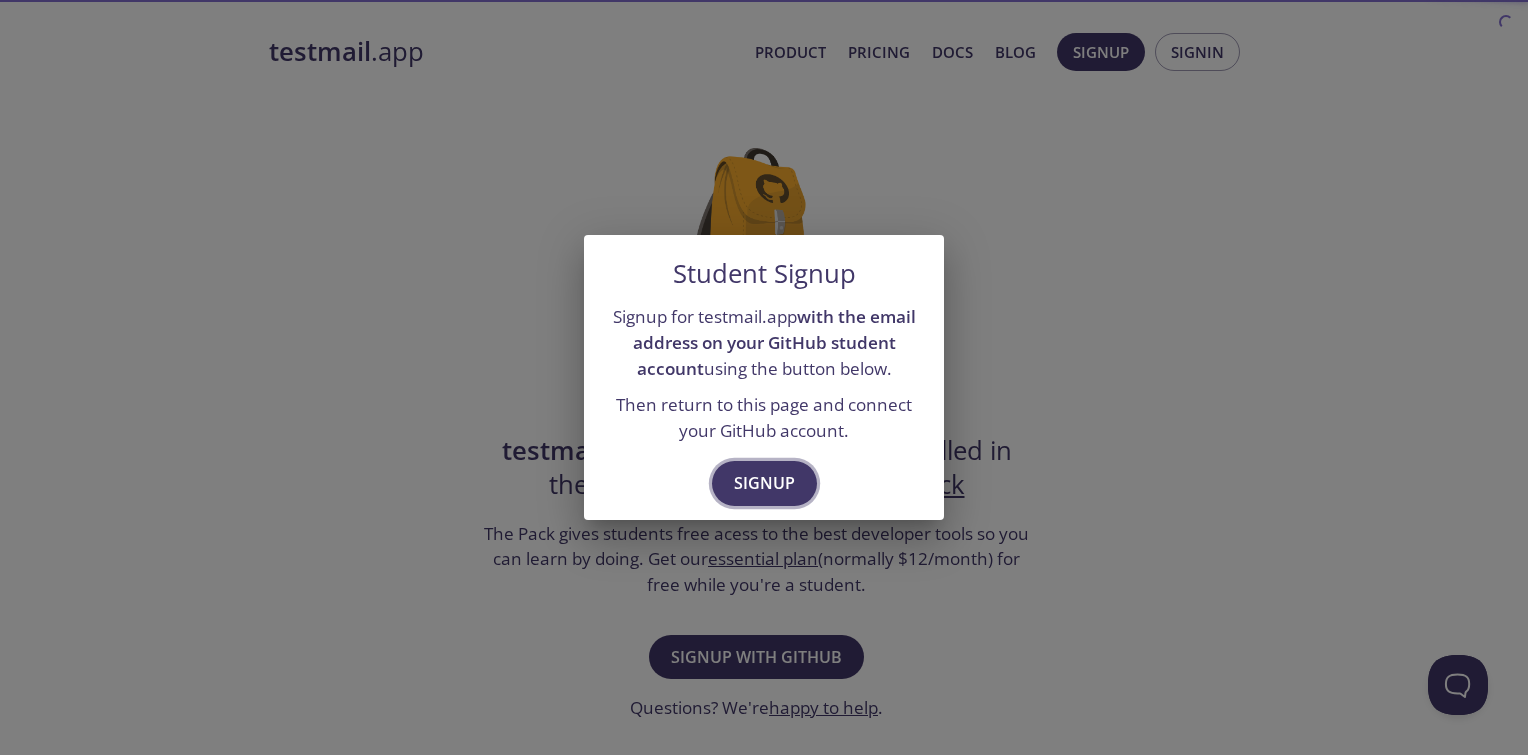 click on "Signup" at bounding box center (764, 483) 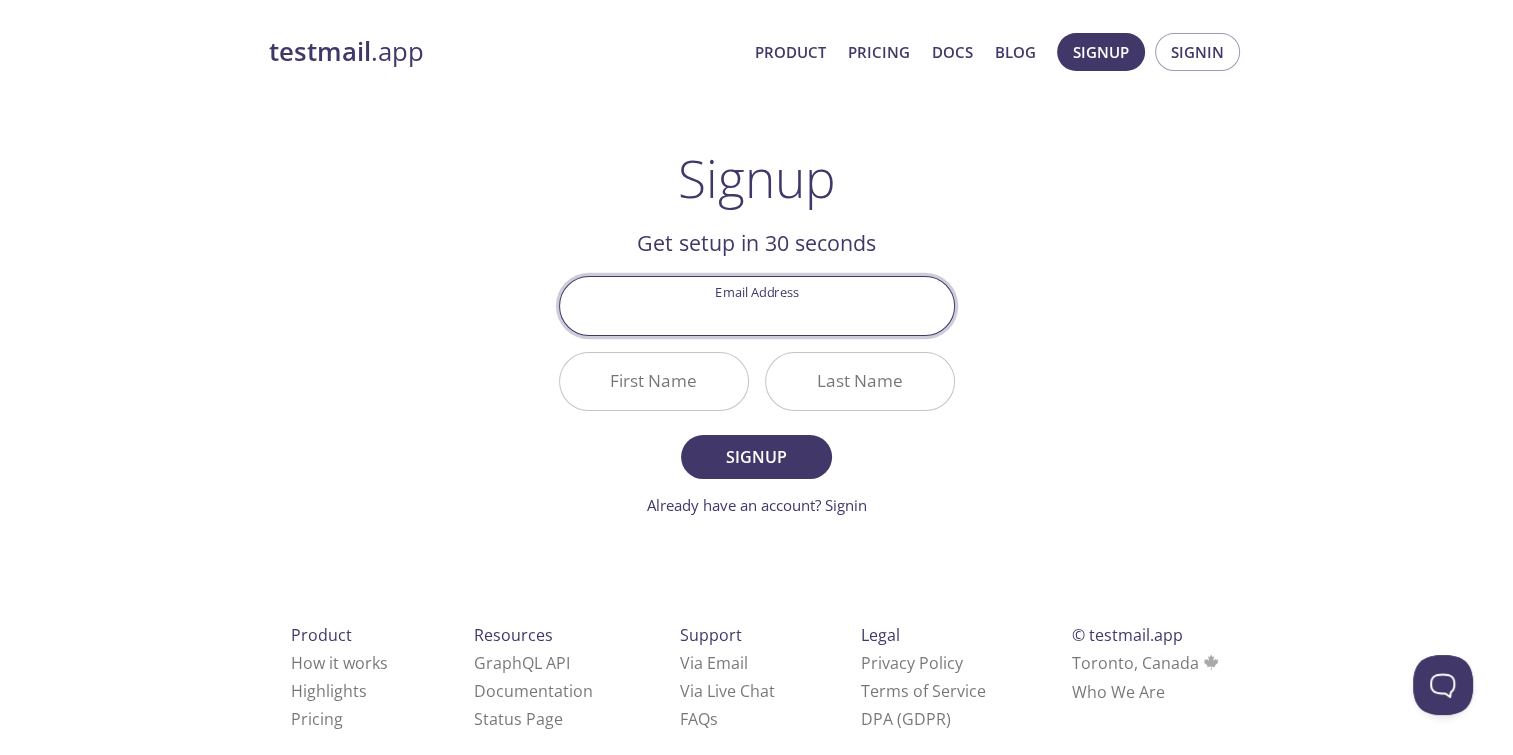 drag, startPoint x: 755, startPoint y: 304, endPoint x: 713, endPoint y: 310, distance: 42.426407 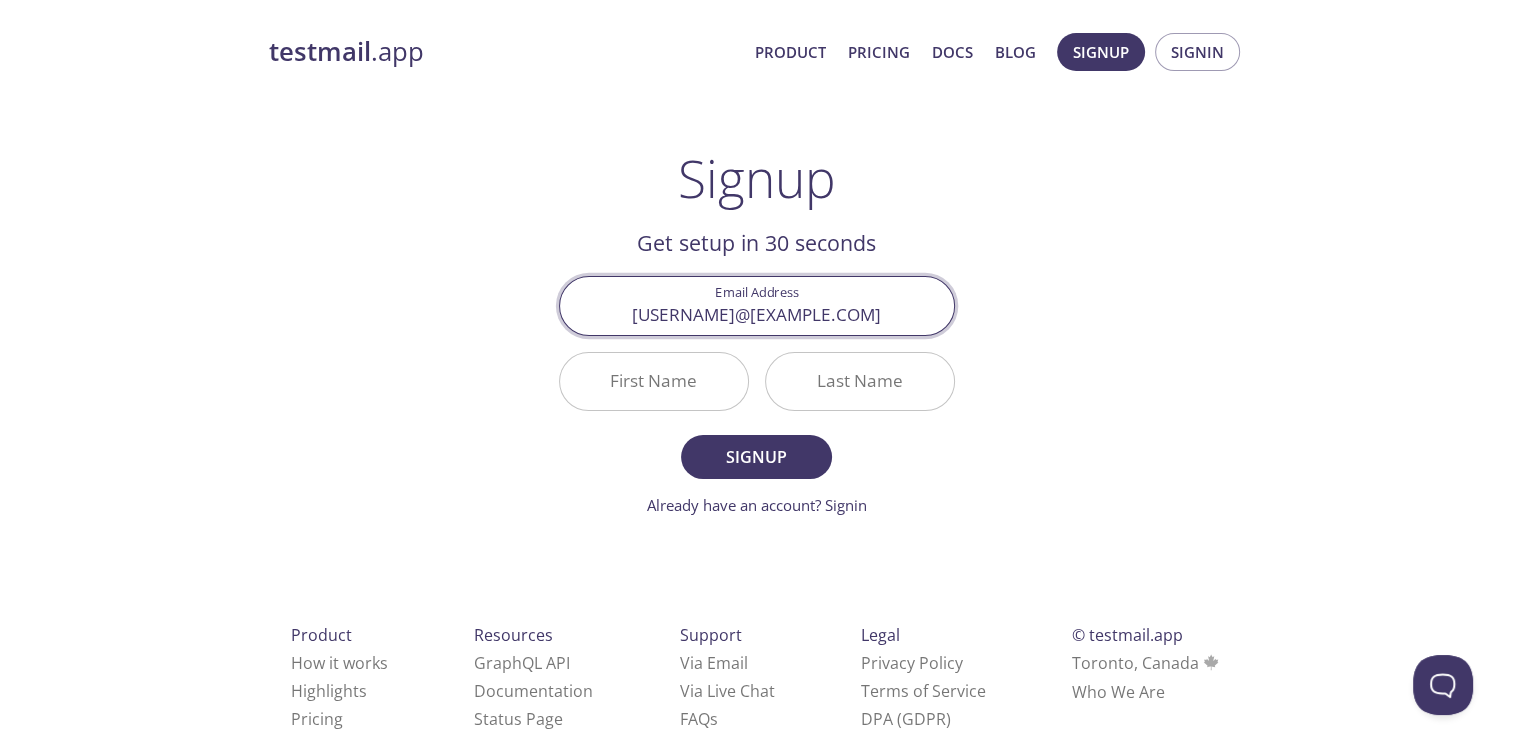 click on "First Name" at bounding box center [654, 381] 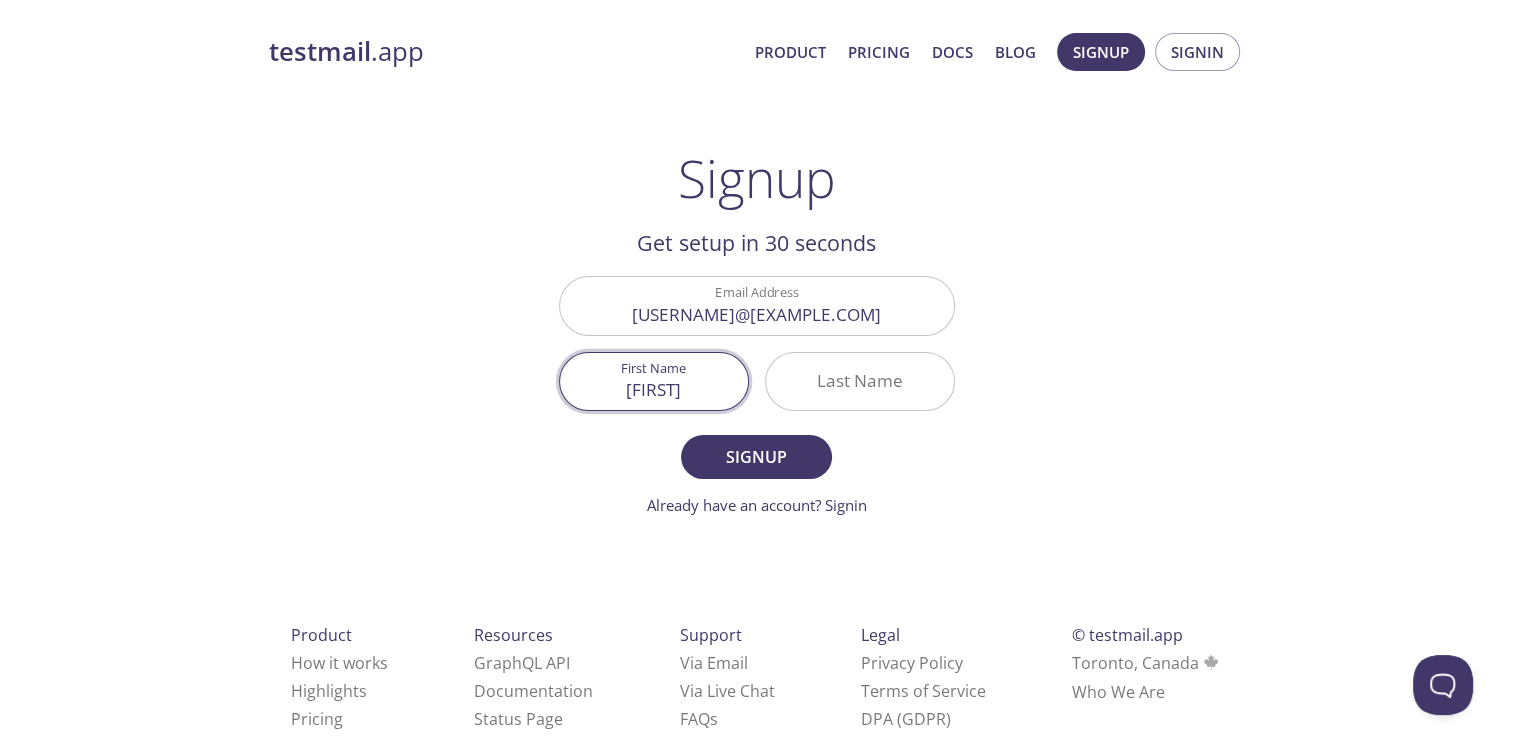 type on "Abdullah" 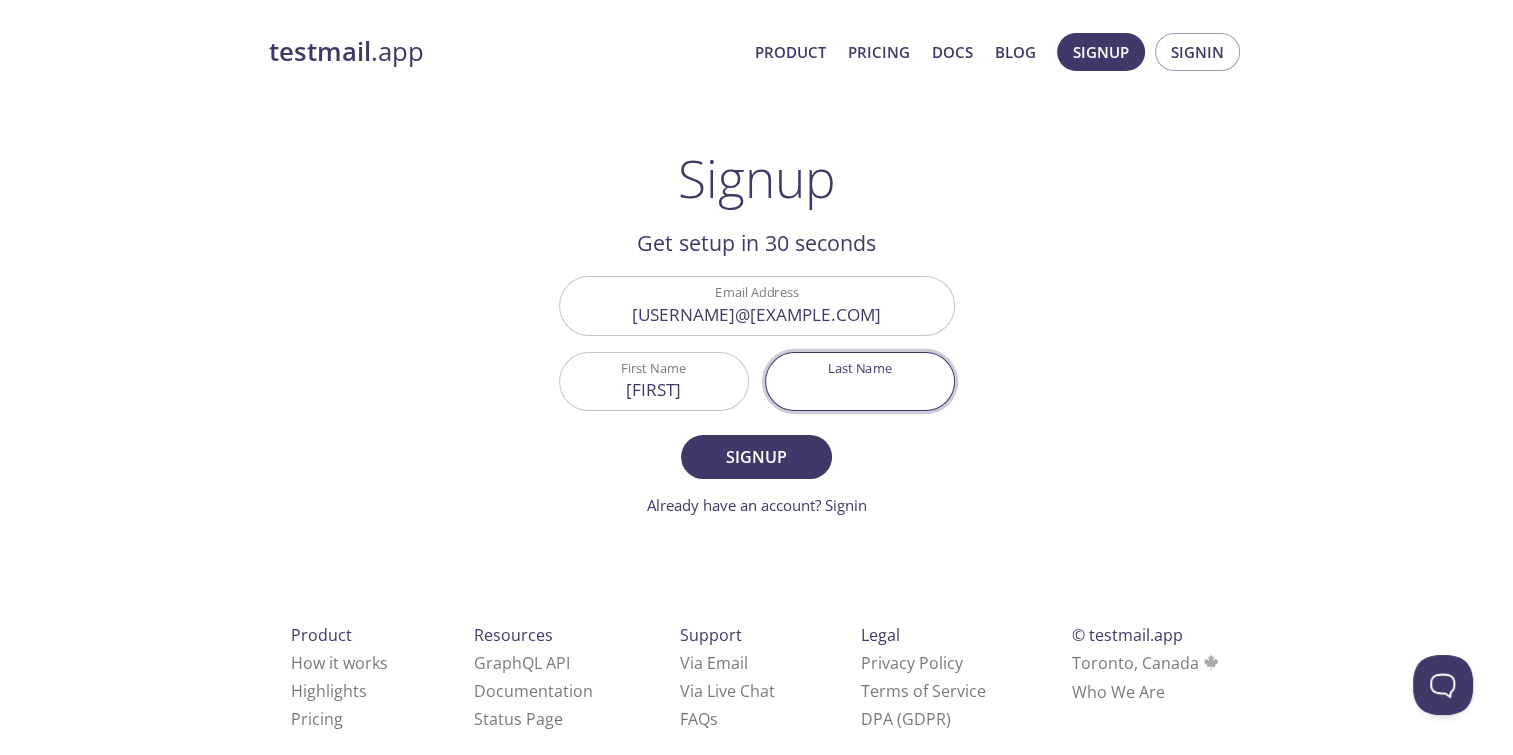 click on "Last Name" at bounding box center (860, 381) 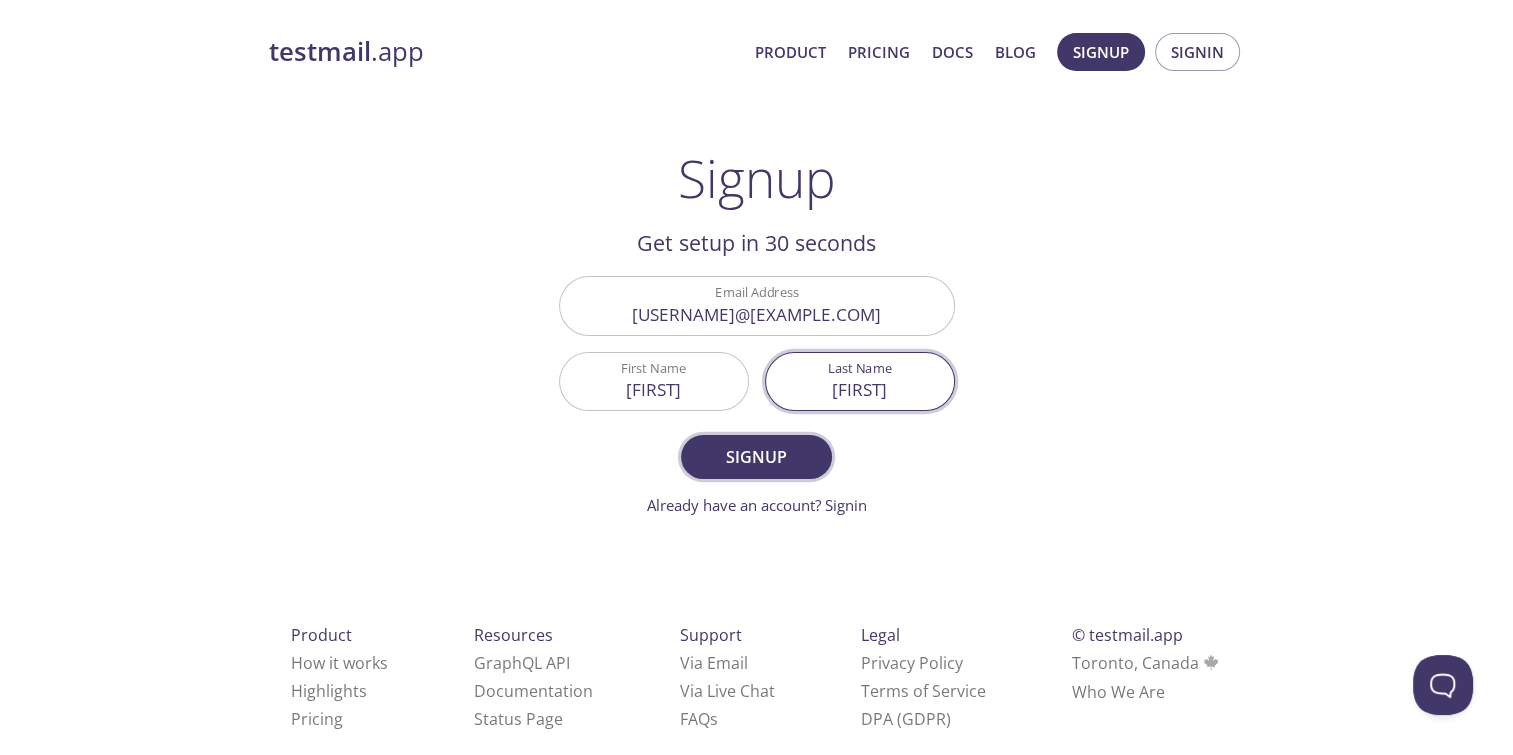 type on "Faishal" 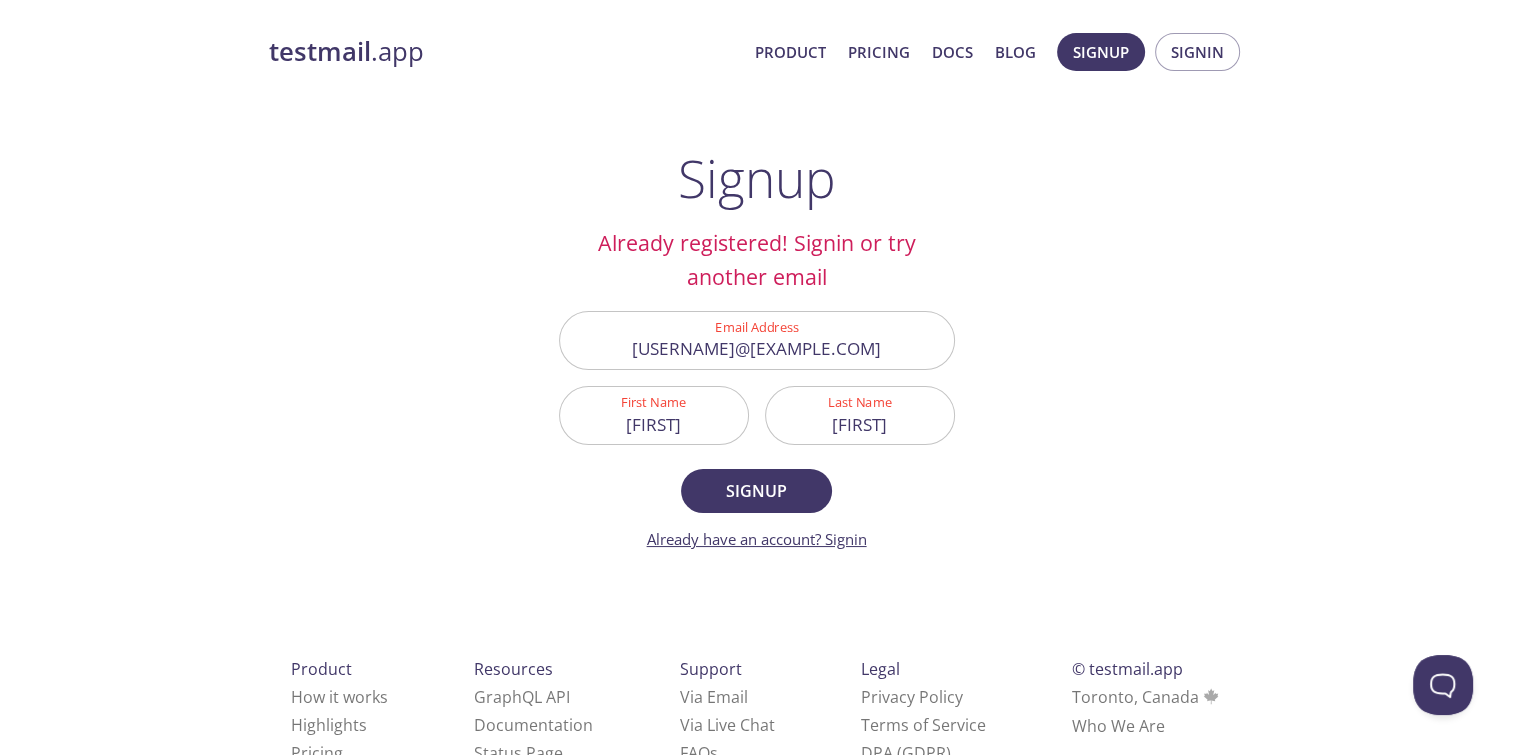 click on "Already have an account? Signin" at bounding box center (757, 539) 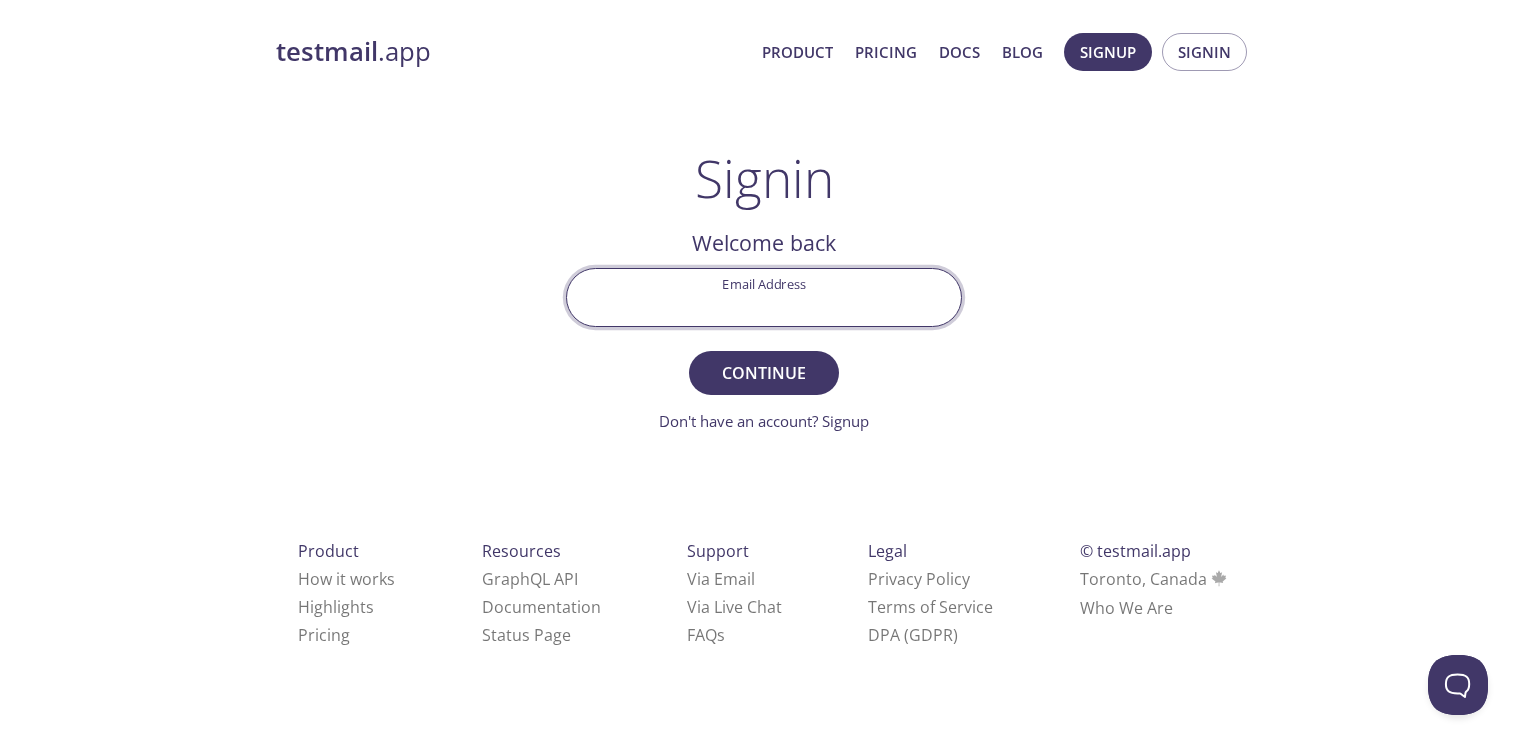 click on "Email Address" at bounding box center (764, 297) 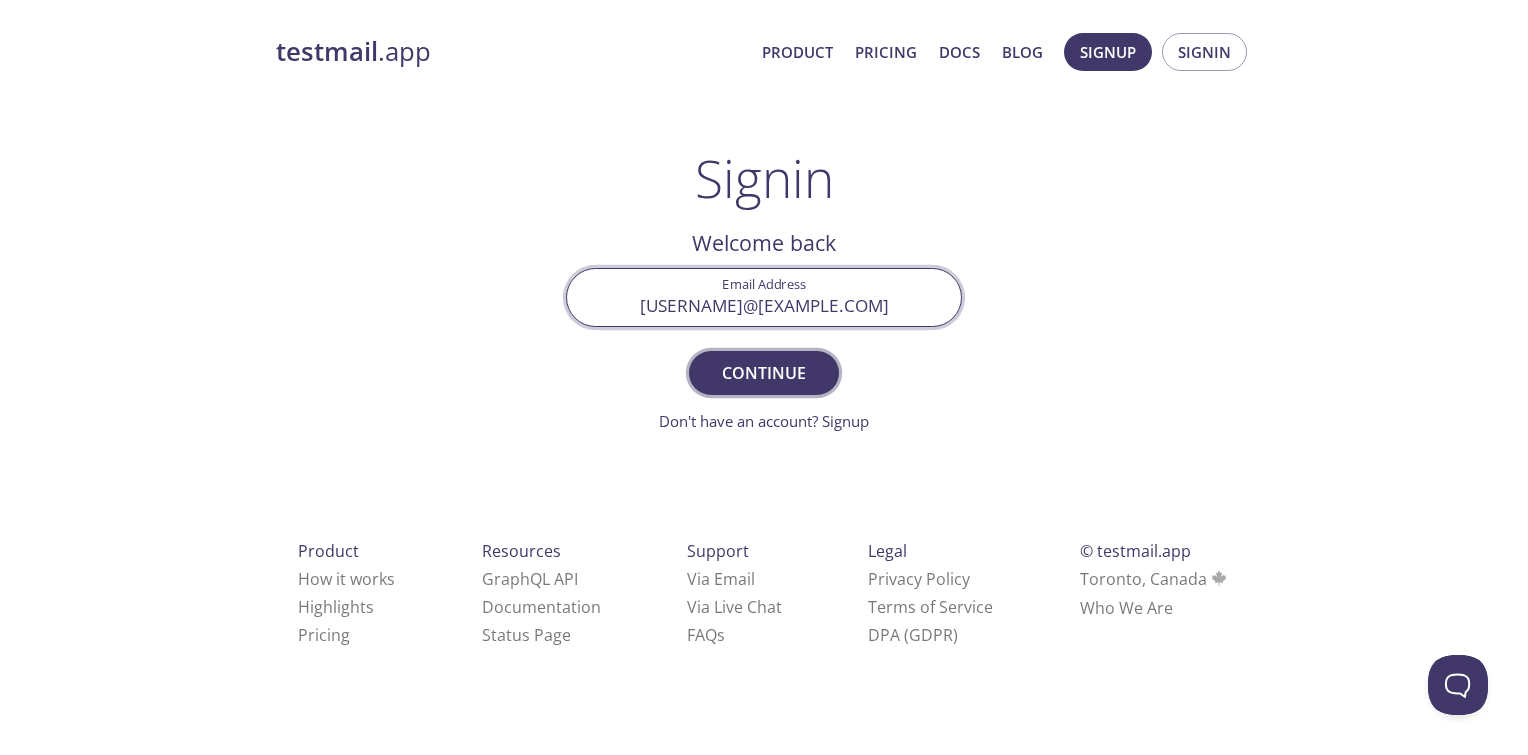 click on "Continue" at bounding box center (764, 373) 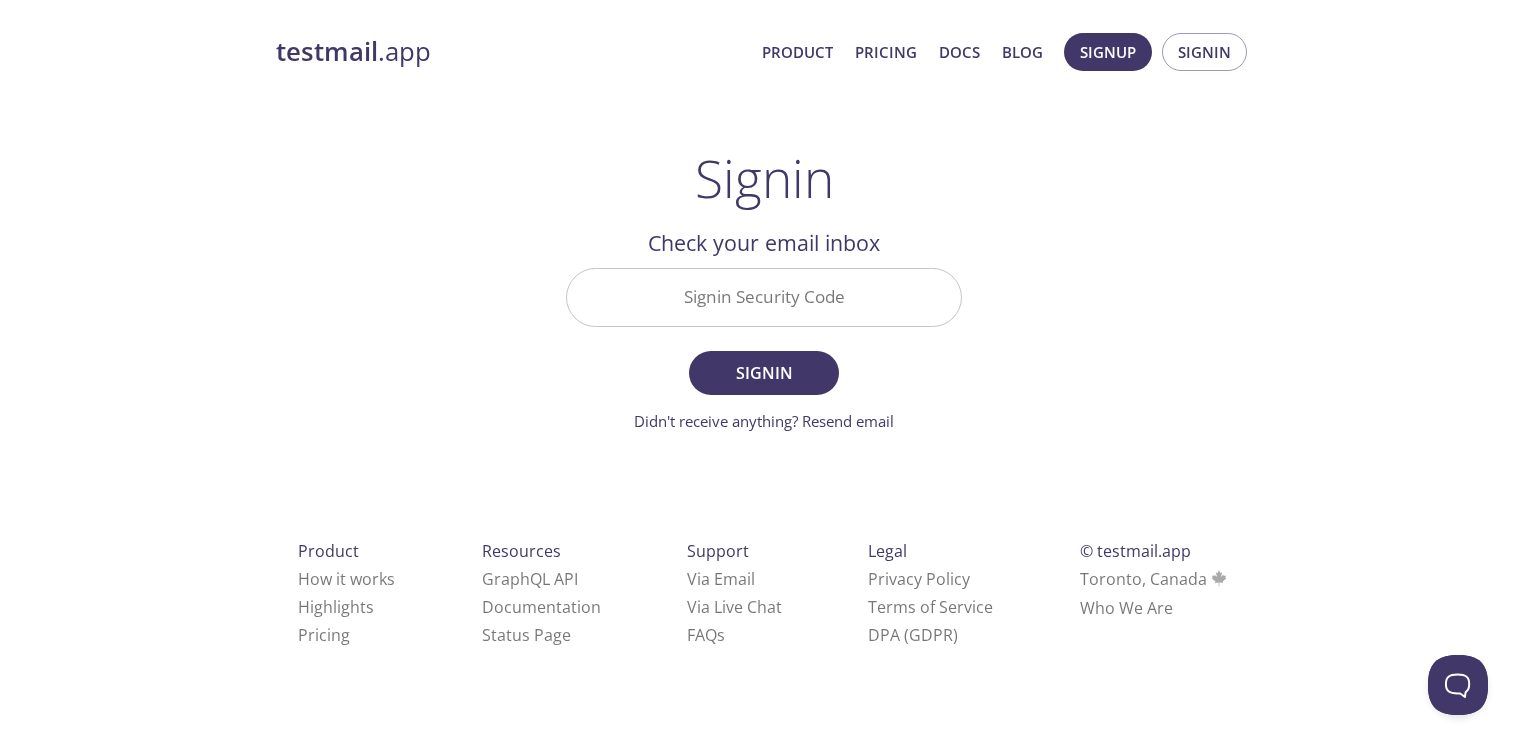 click on "Signin Security Code" at bounding box center (764, 297) 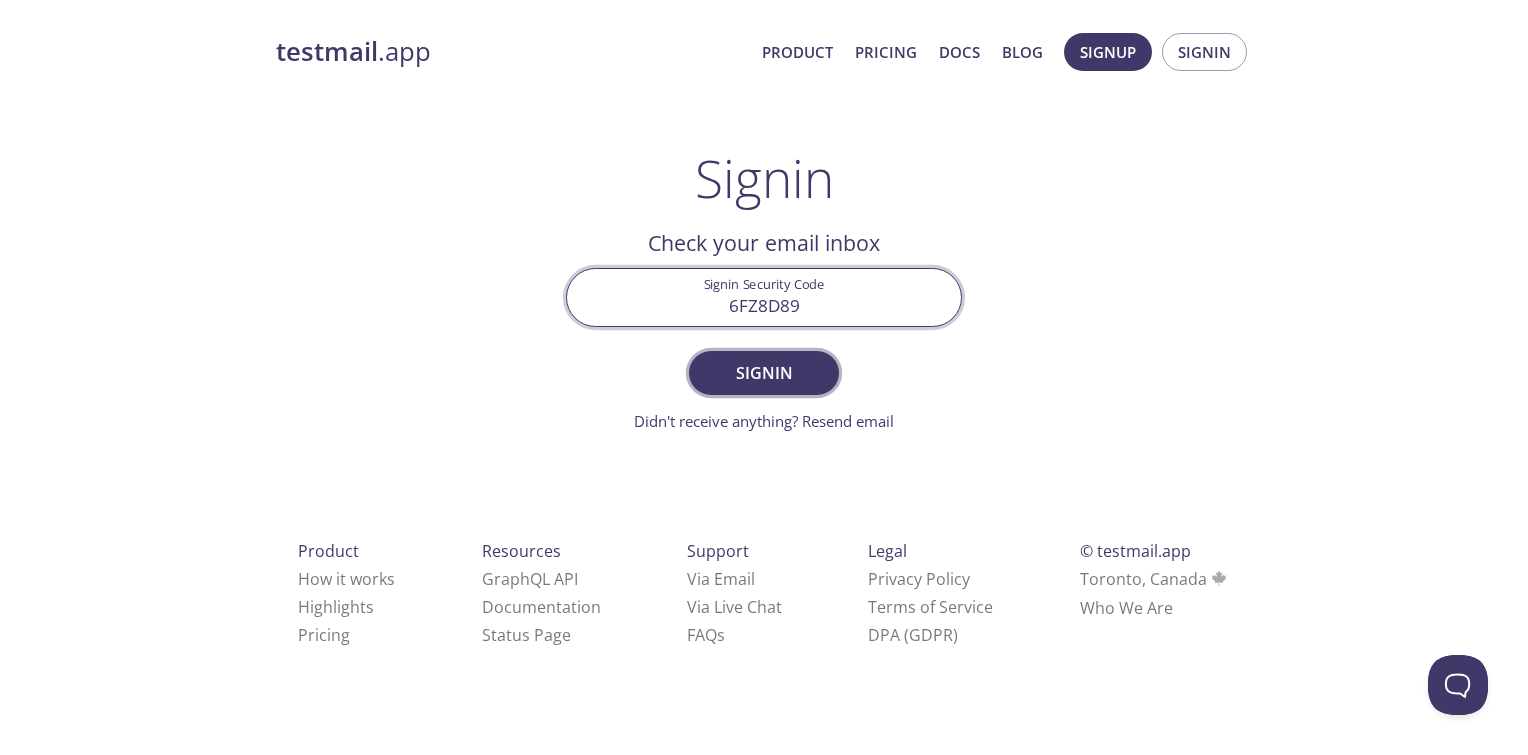 type on "6FZ8D89" 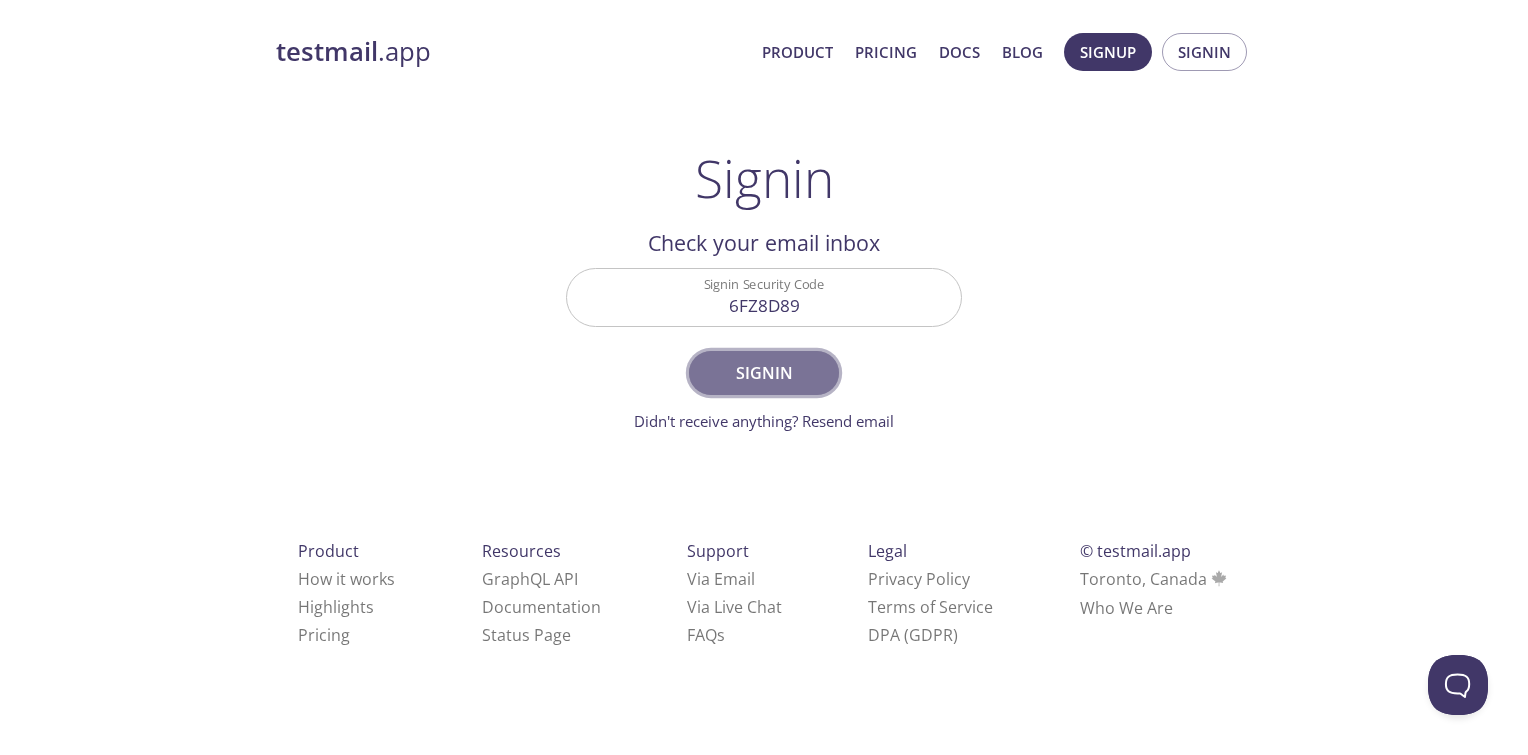 click on "Signin" at bounding box center (764, 373) 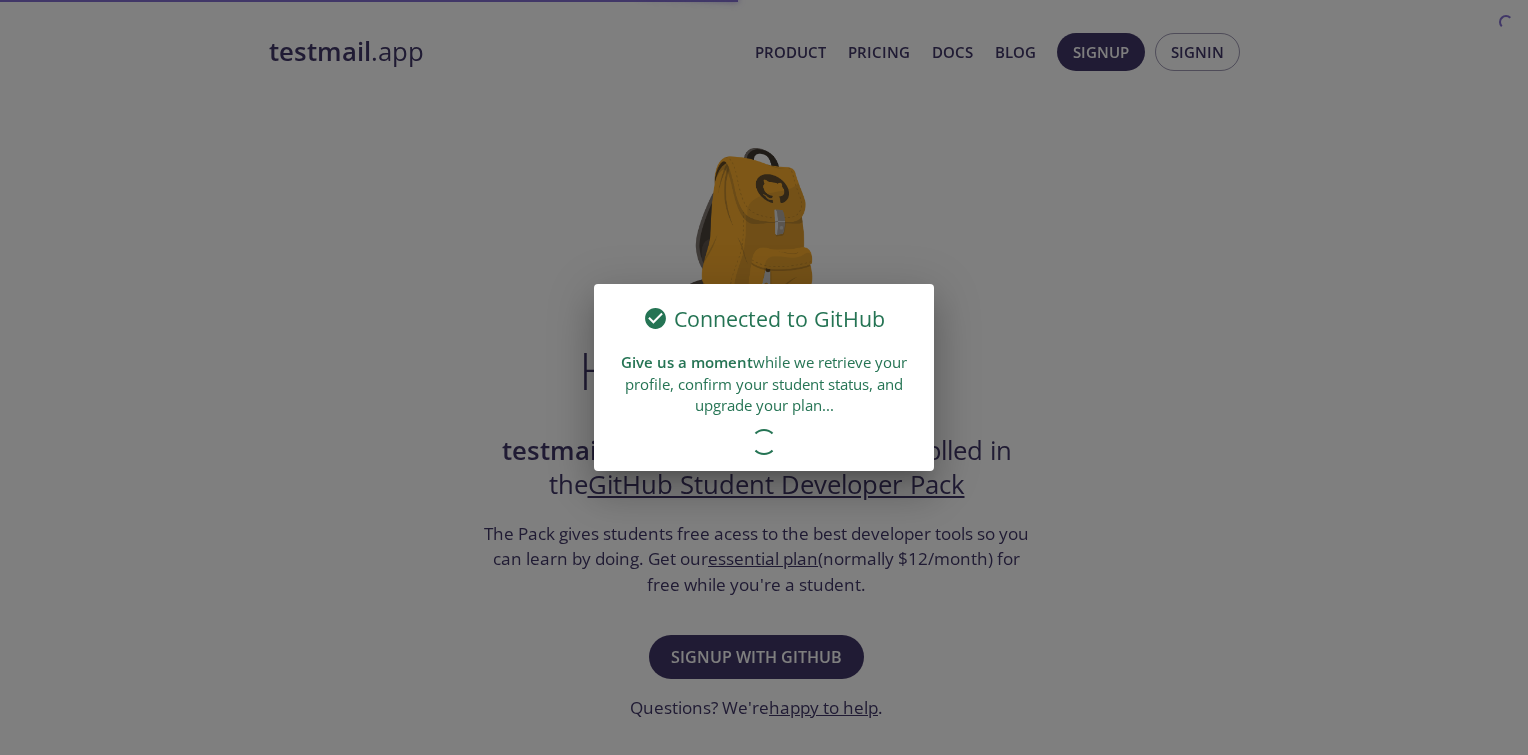 scroll, scrollTop: 0, scrollLeft: 0, axis: both 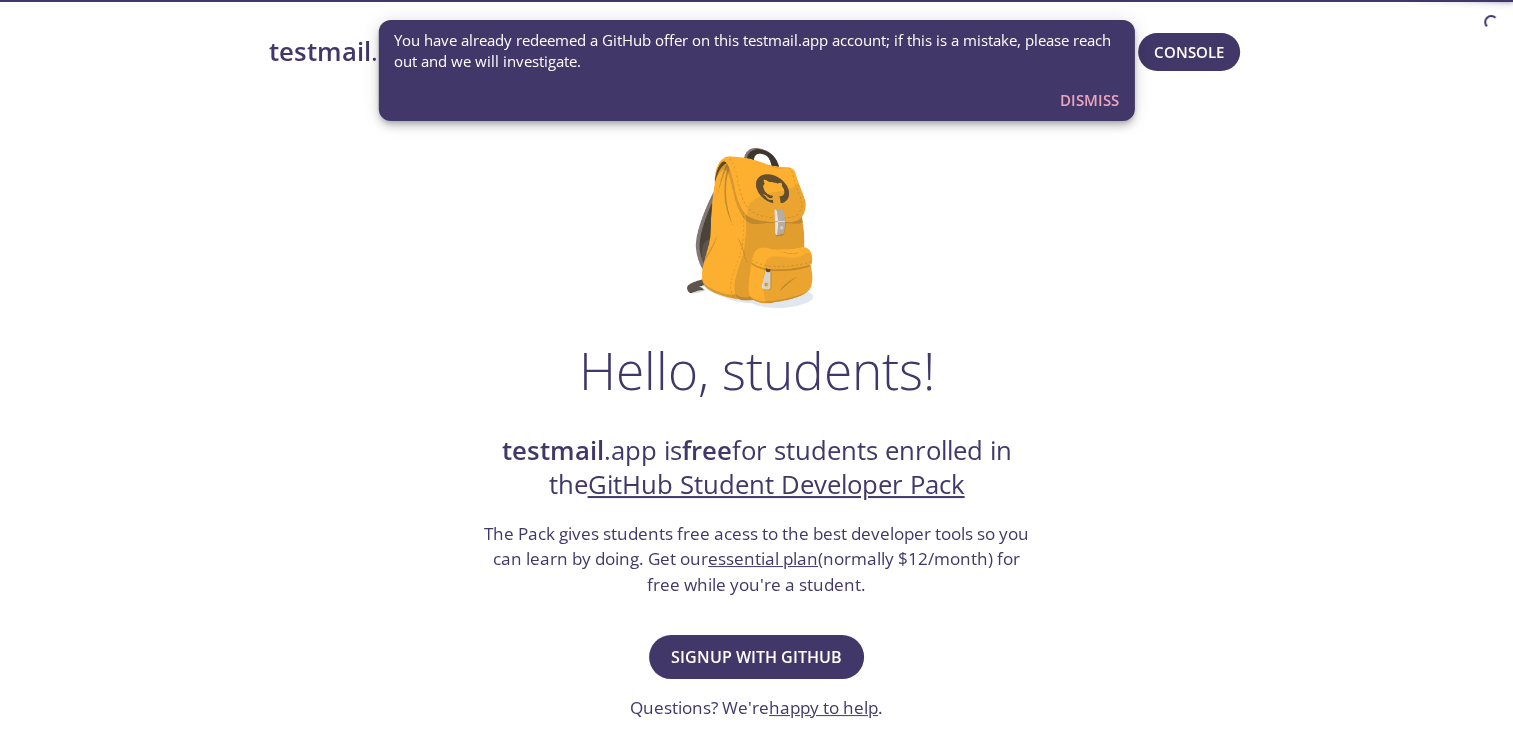 click on "Dismiss" at bounding box center [1089, 100] 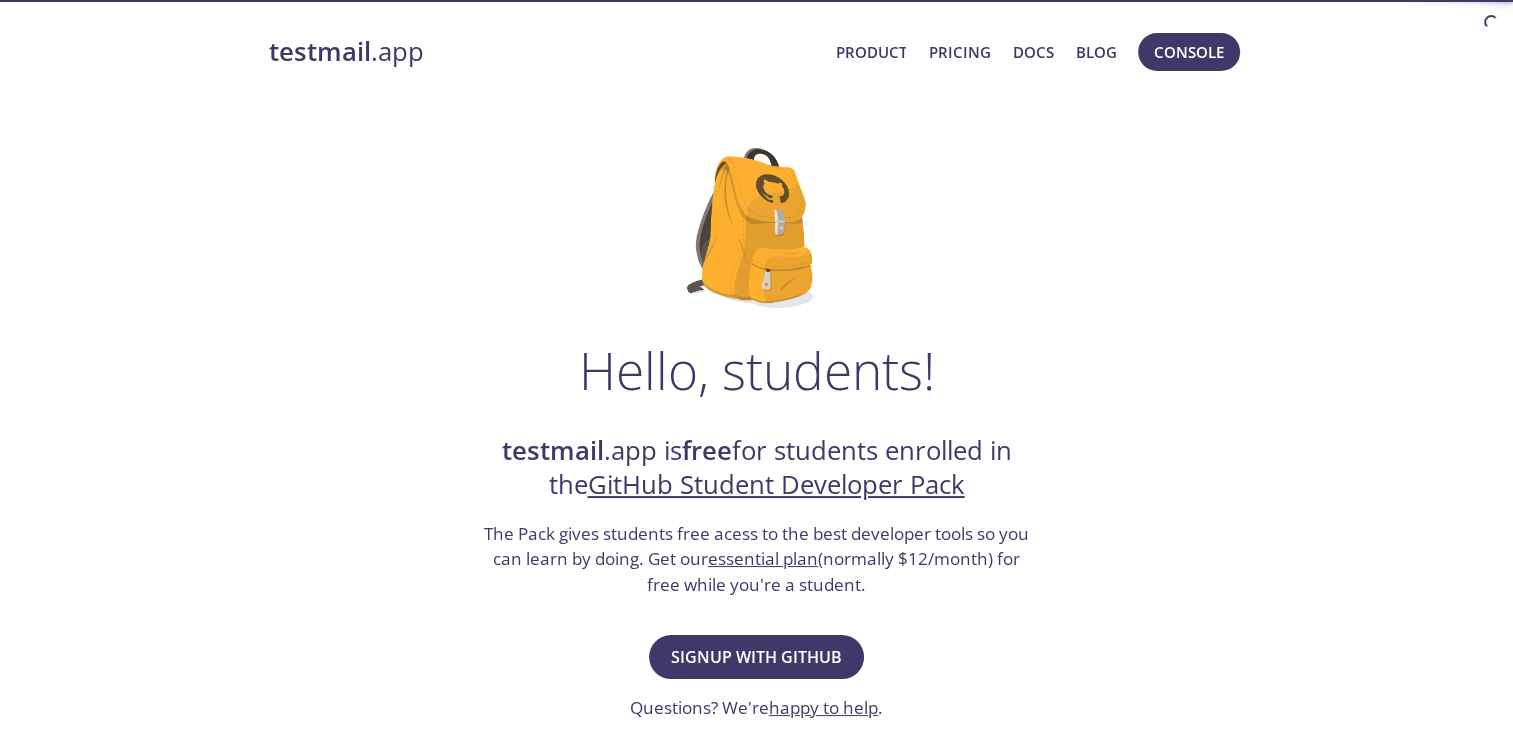 click on "testmail" at bounding box center (320, 51) 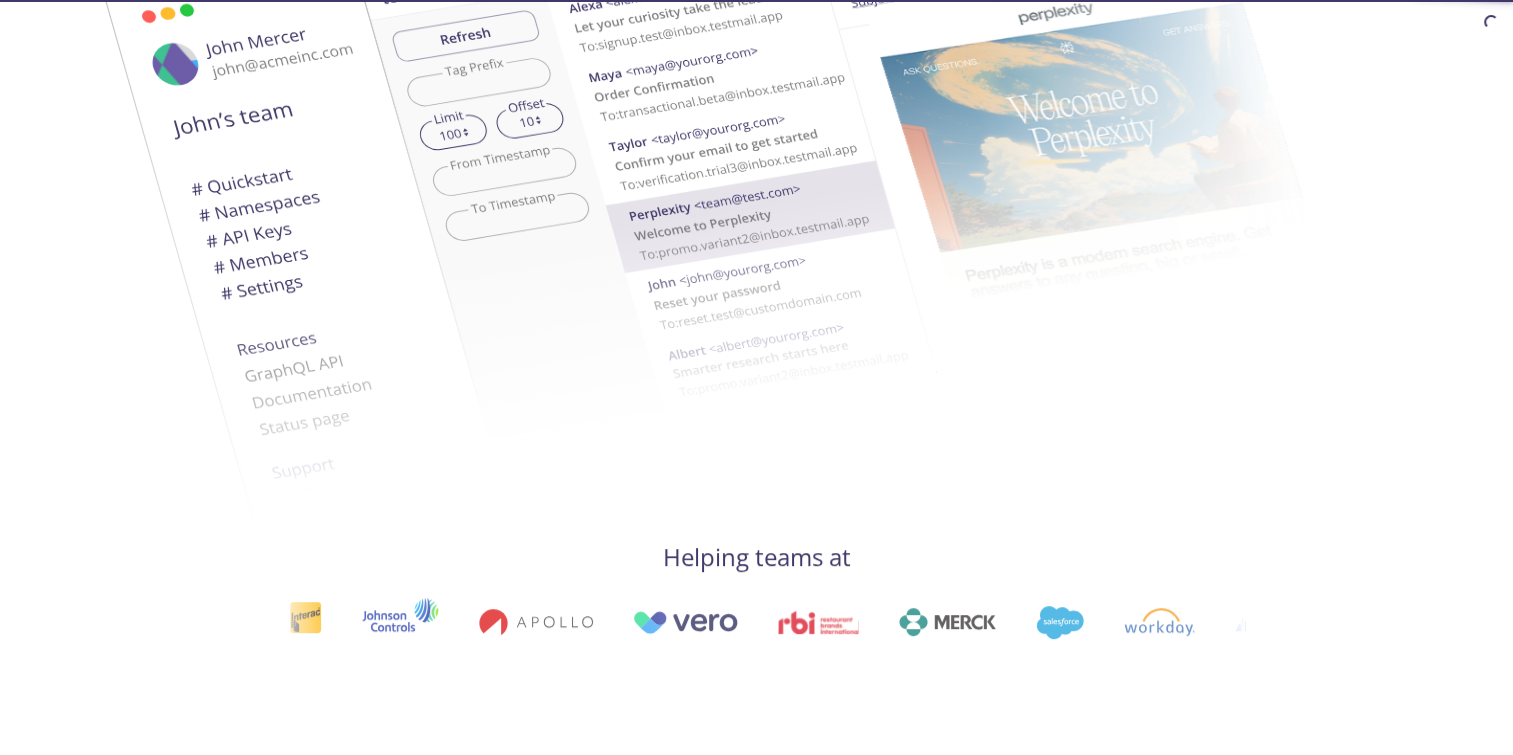 scroll, scrollTop: 0, scrollLeft: 0, axis: both 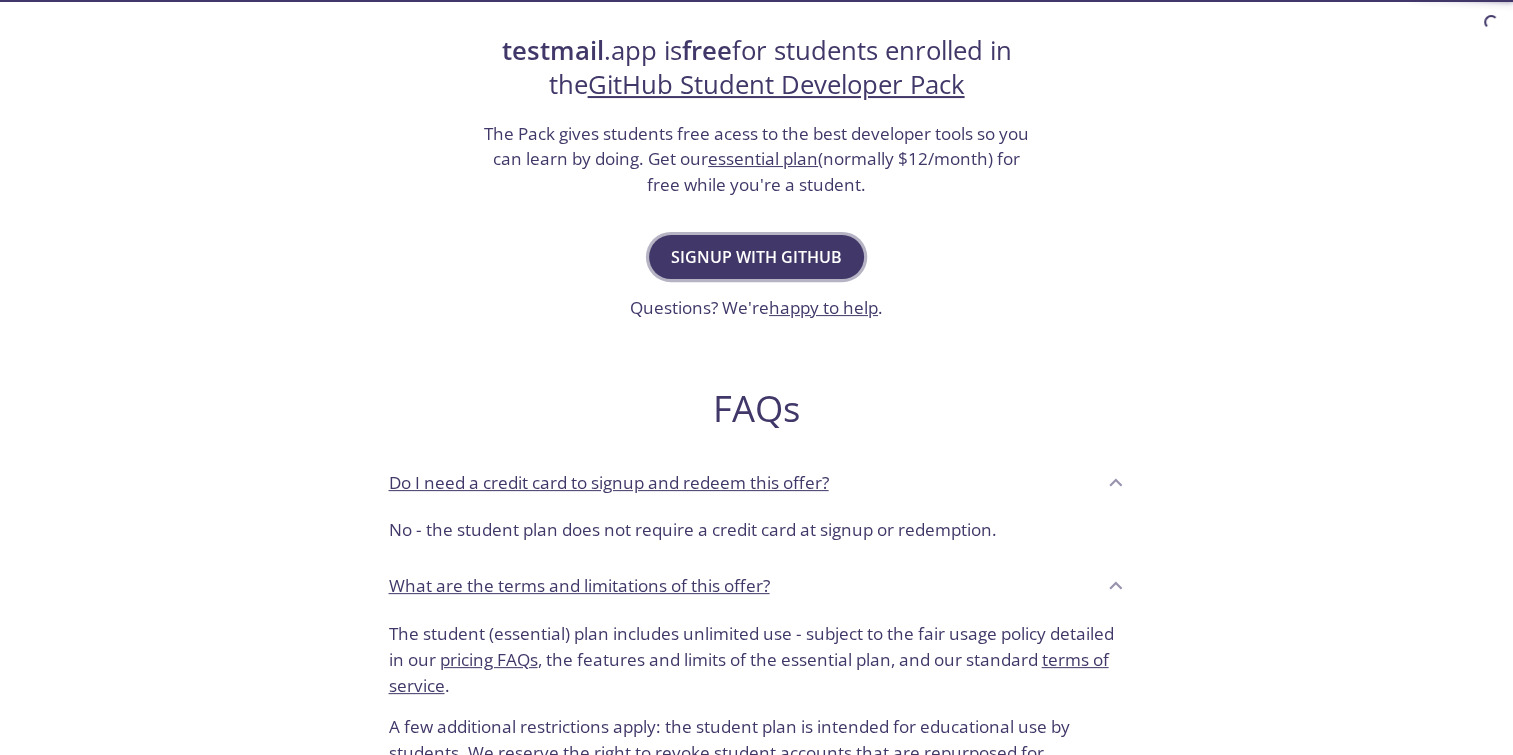 click on "Signup with GitHub" at bounding box center [756, 257] 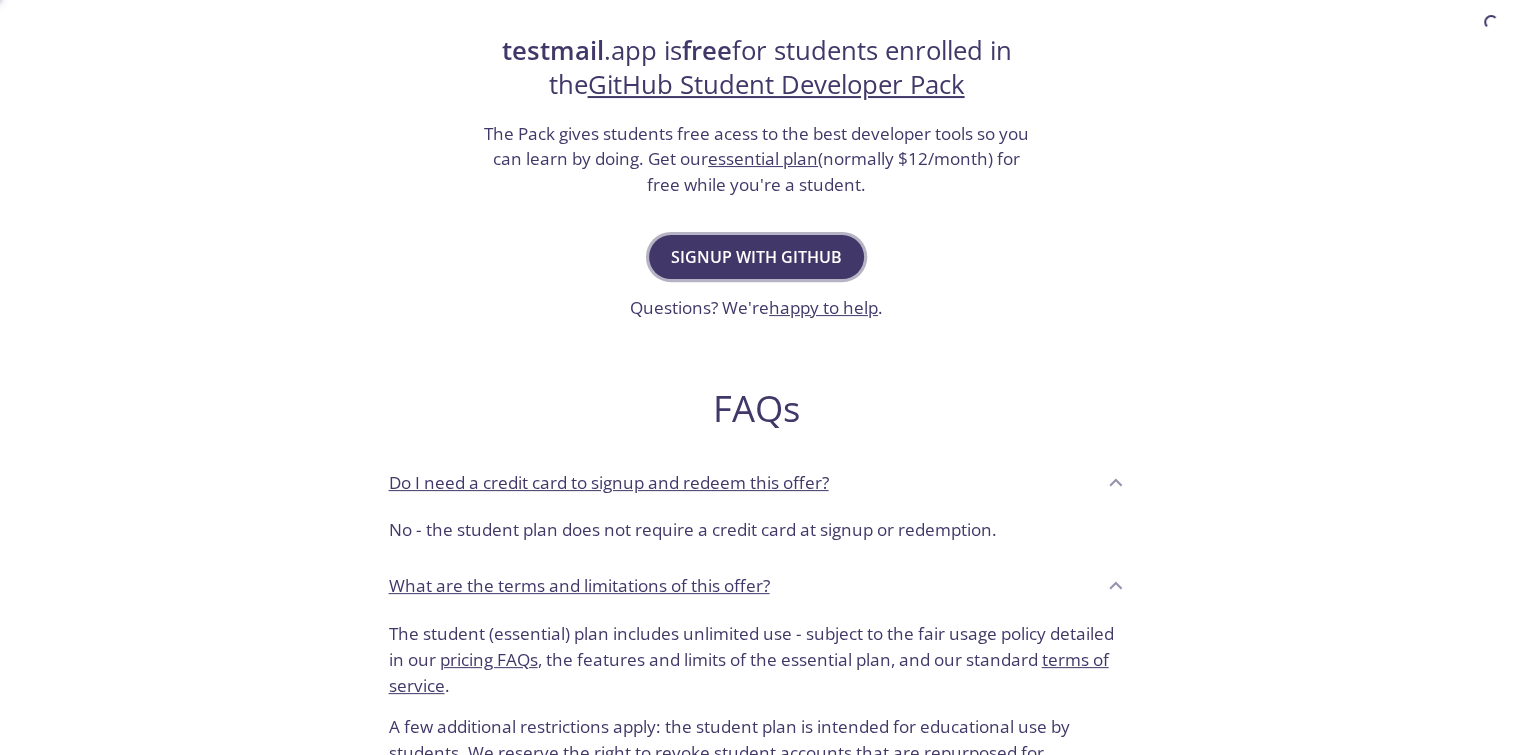 scroll, scrollTop: 0, scrollLeft: 0, axis: both 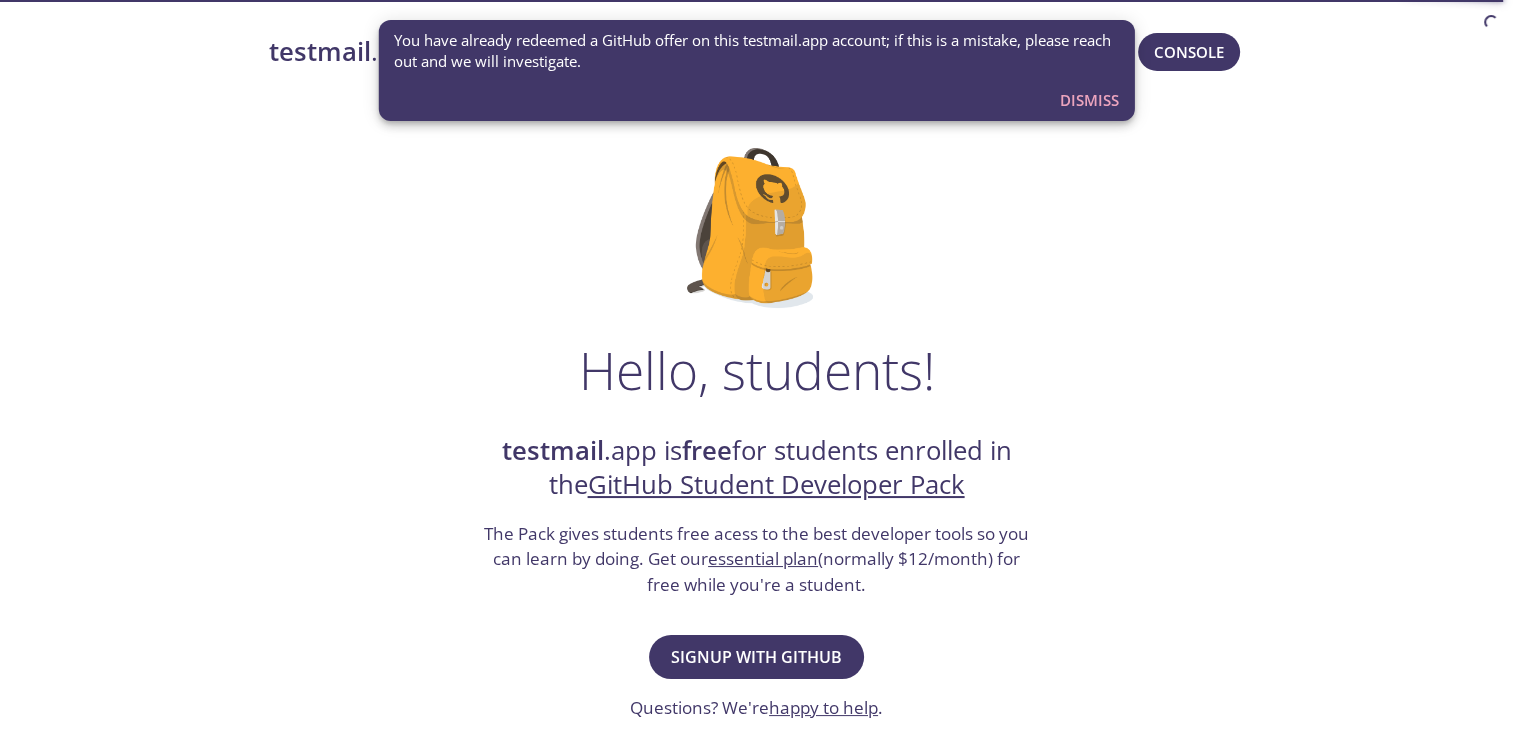 click on "You have already redeemed a GitHub offer on this testmail.app account; if this is a mistake, please reach out and we will investigate." at bounding box center (756, 51) 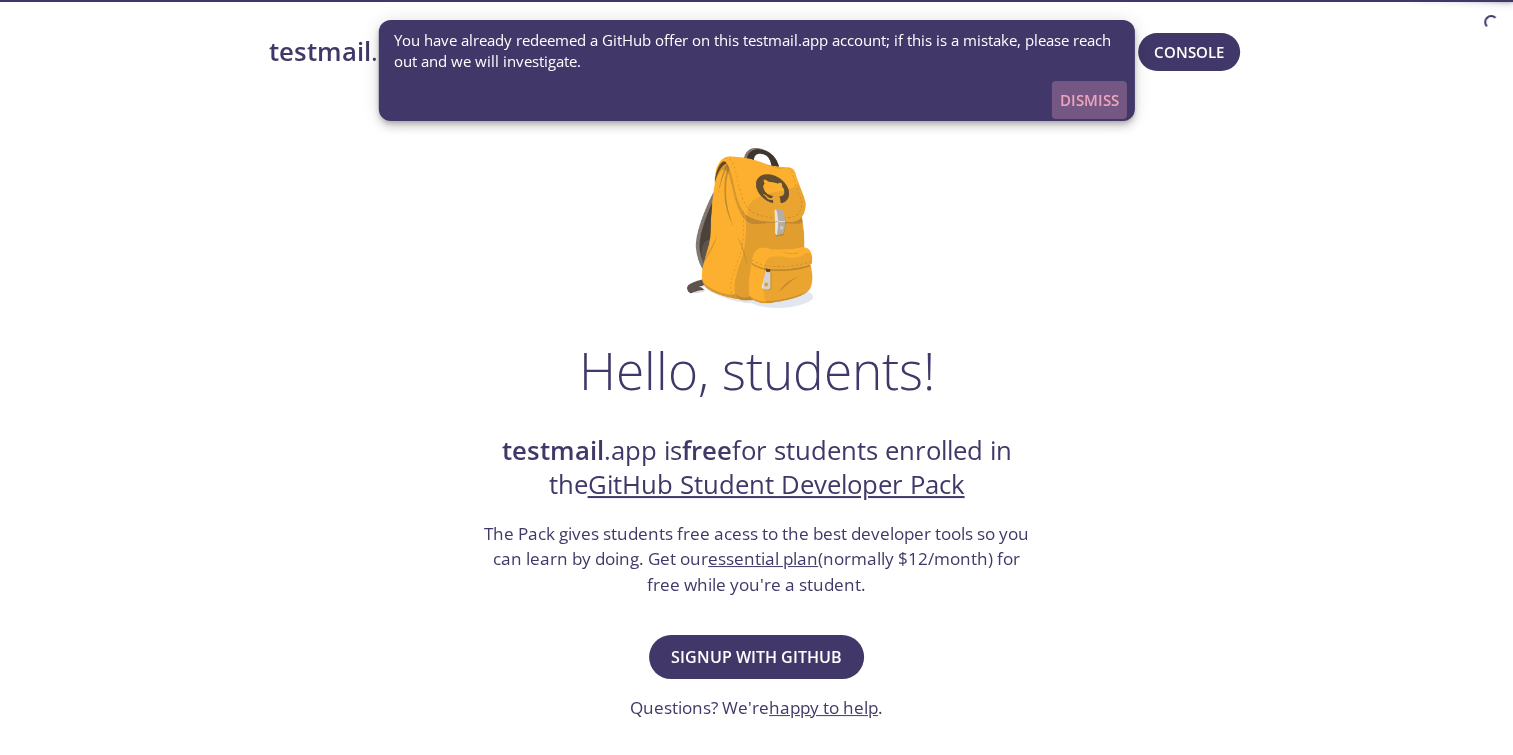 click on "Dismiss" at bounding box center [1089, 100] 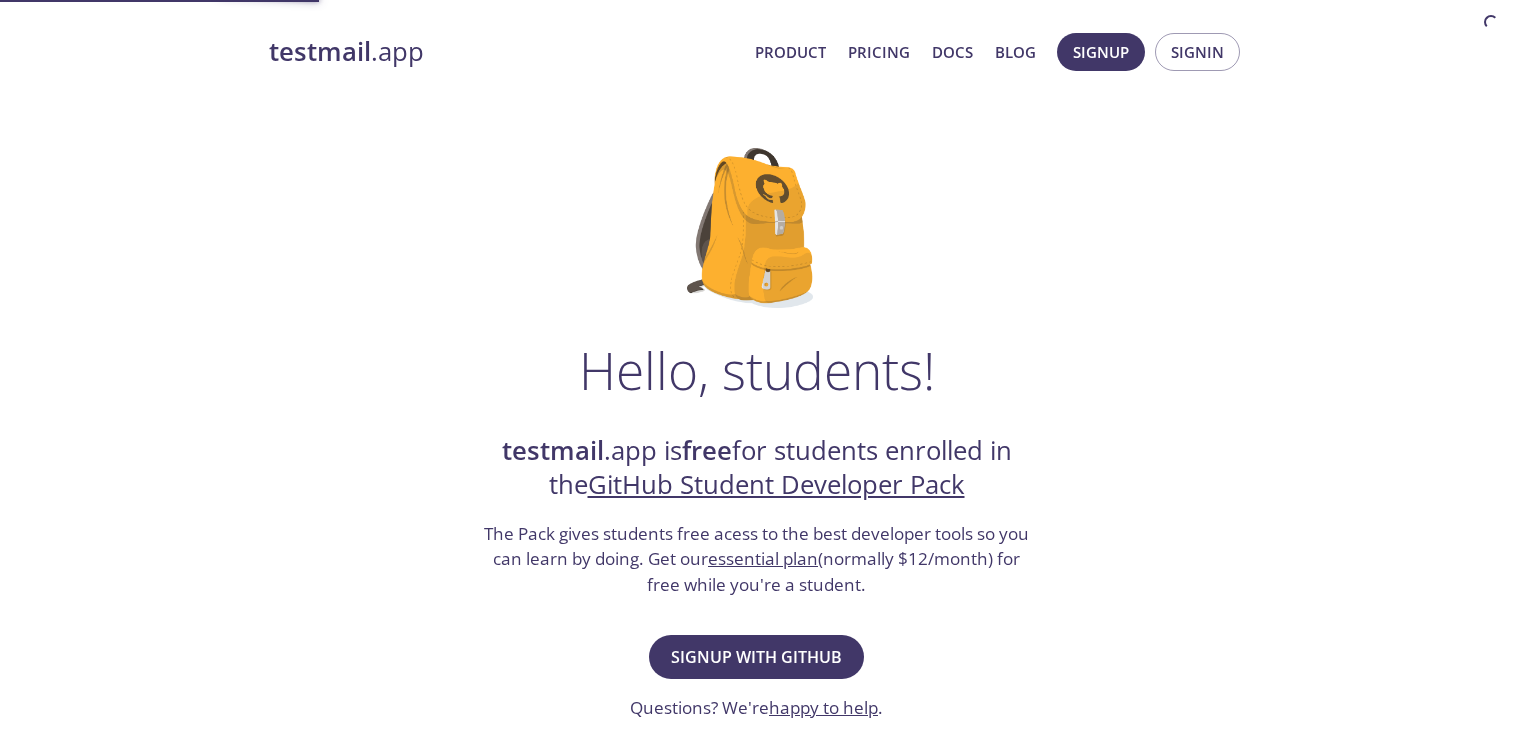 scroll, scrollTop: 0, scrollLeft: 0, axis: both 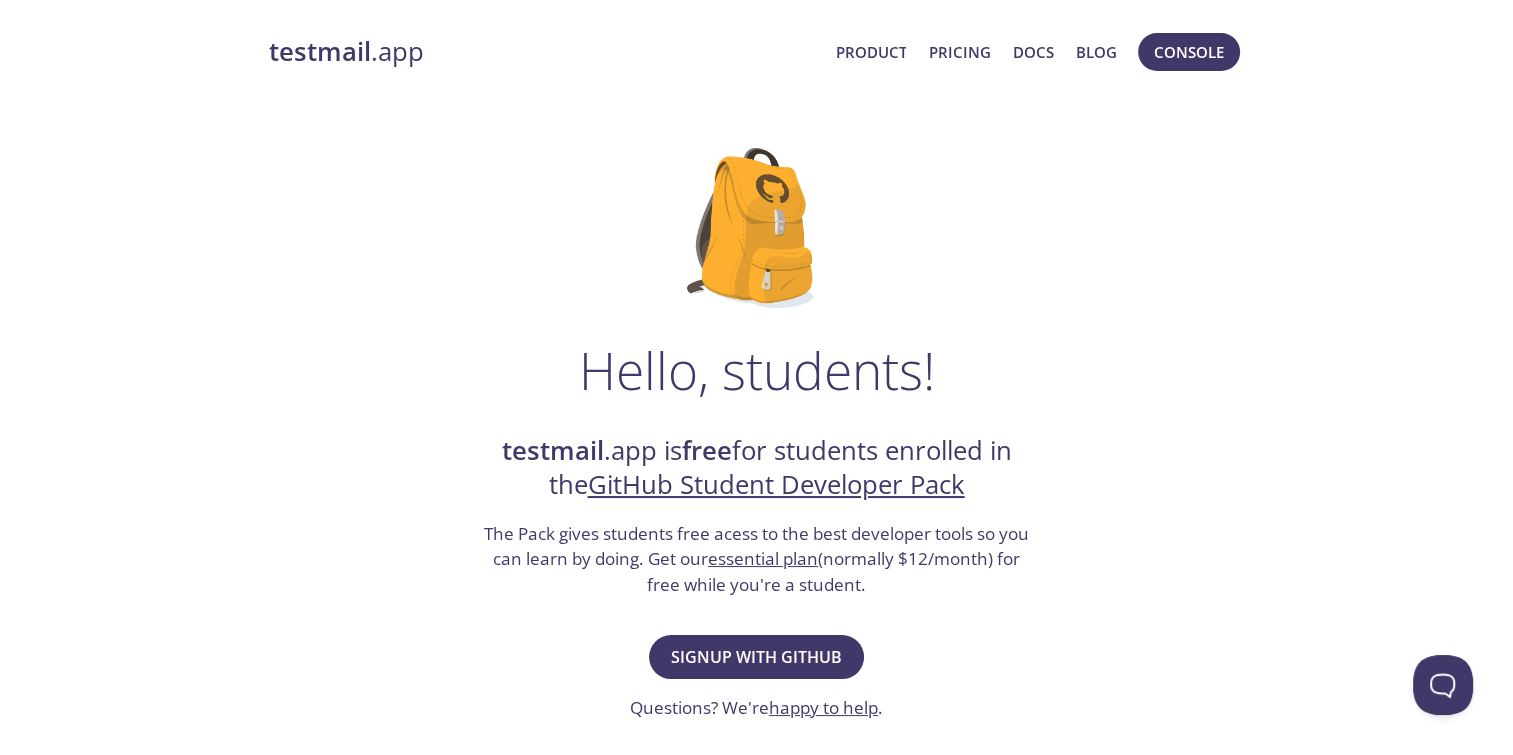 click on "GitHub Student Developer Pack" at bounding box center (776, 484) 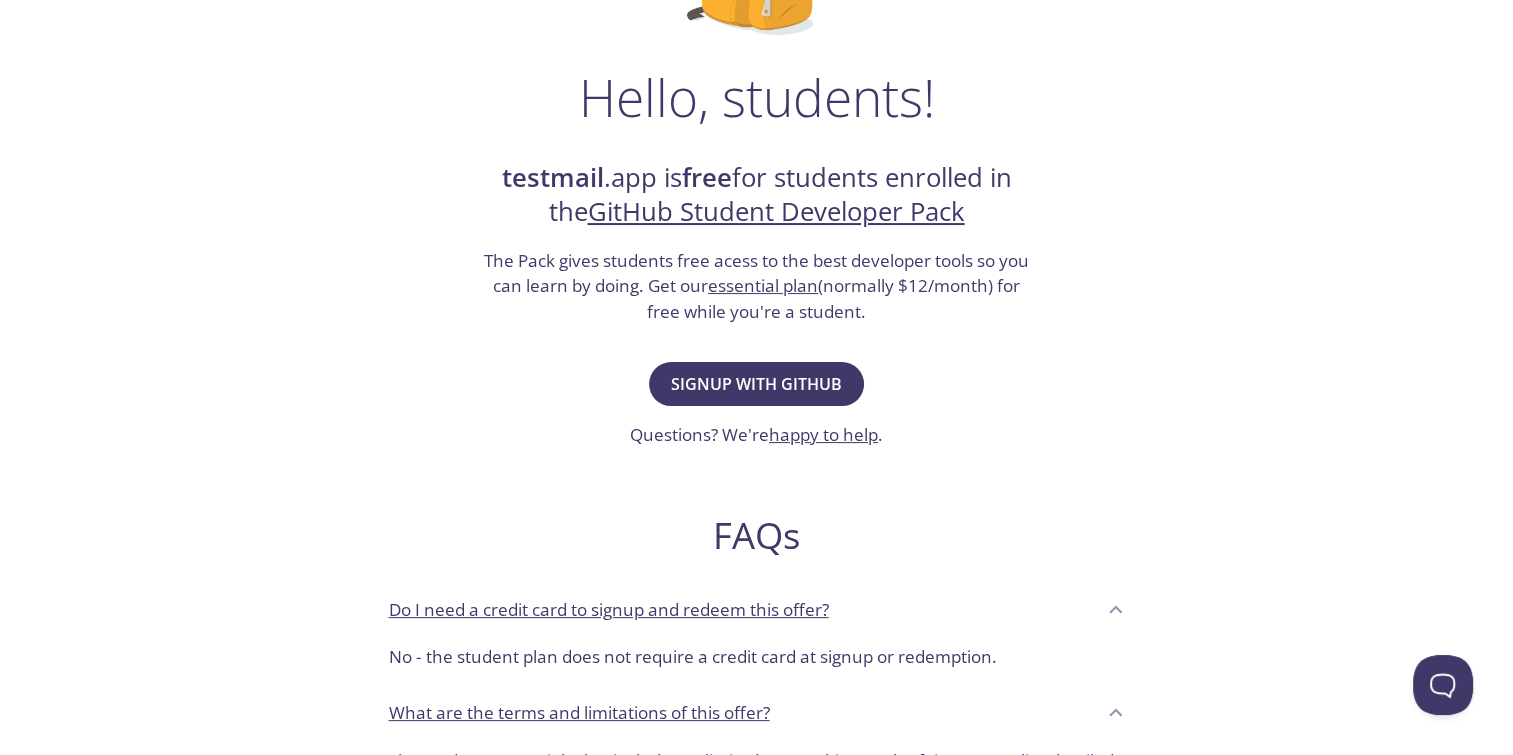 scroll, scrollTop: 300, scrollLeft: 0, axis: vertical 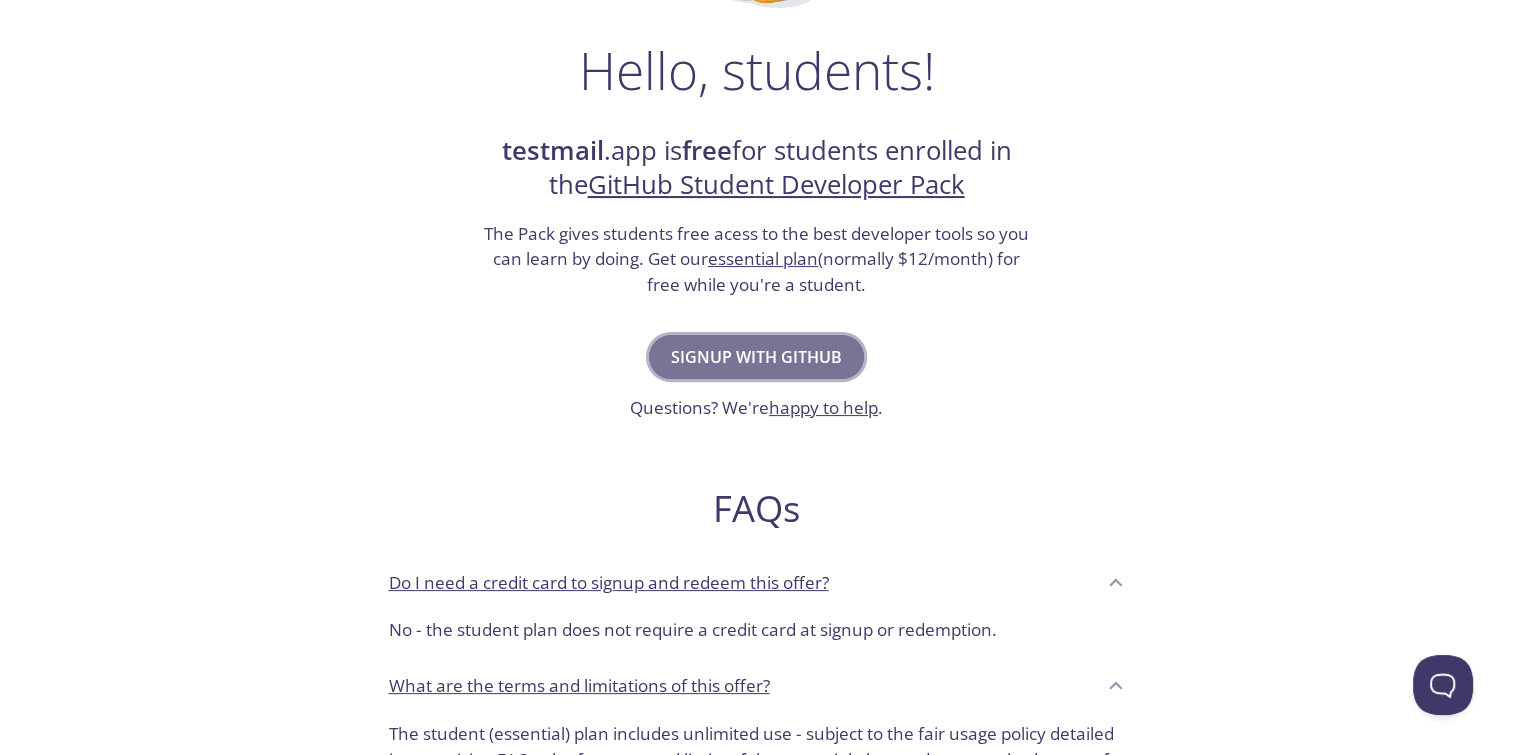 click on "Signup with GitHub" at bounding box center [756, 357] 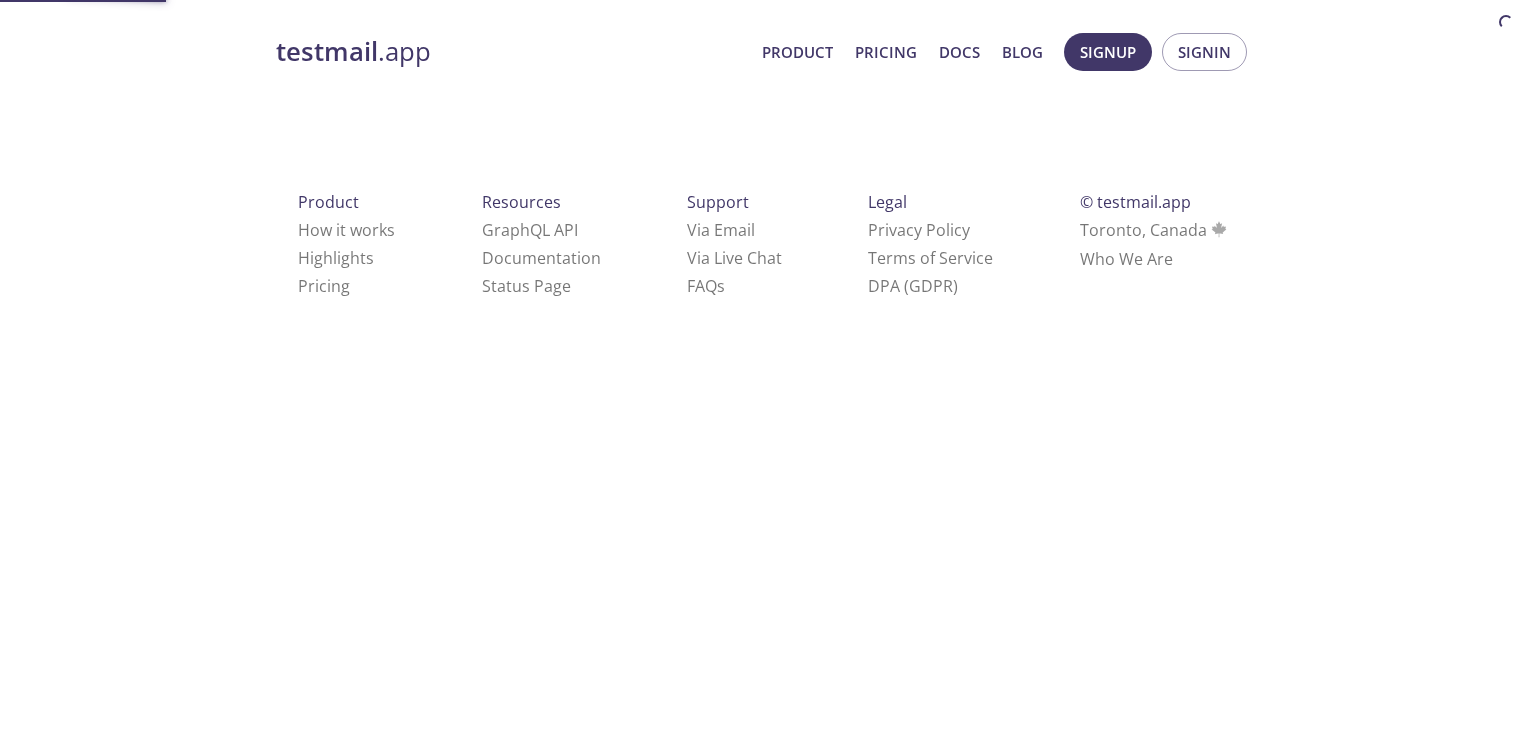scroll, scrollTop: 0, scrollLeft: 0, axis: both 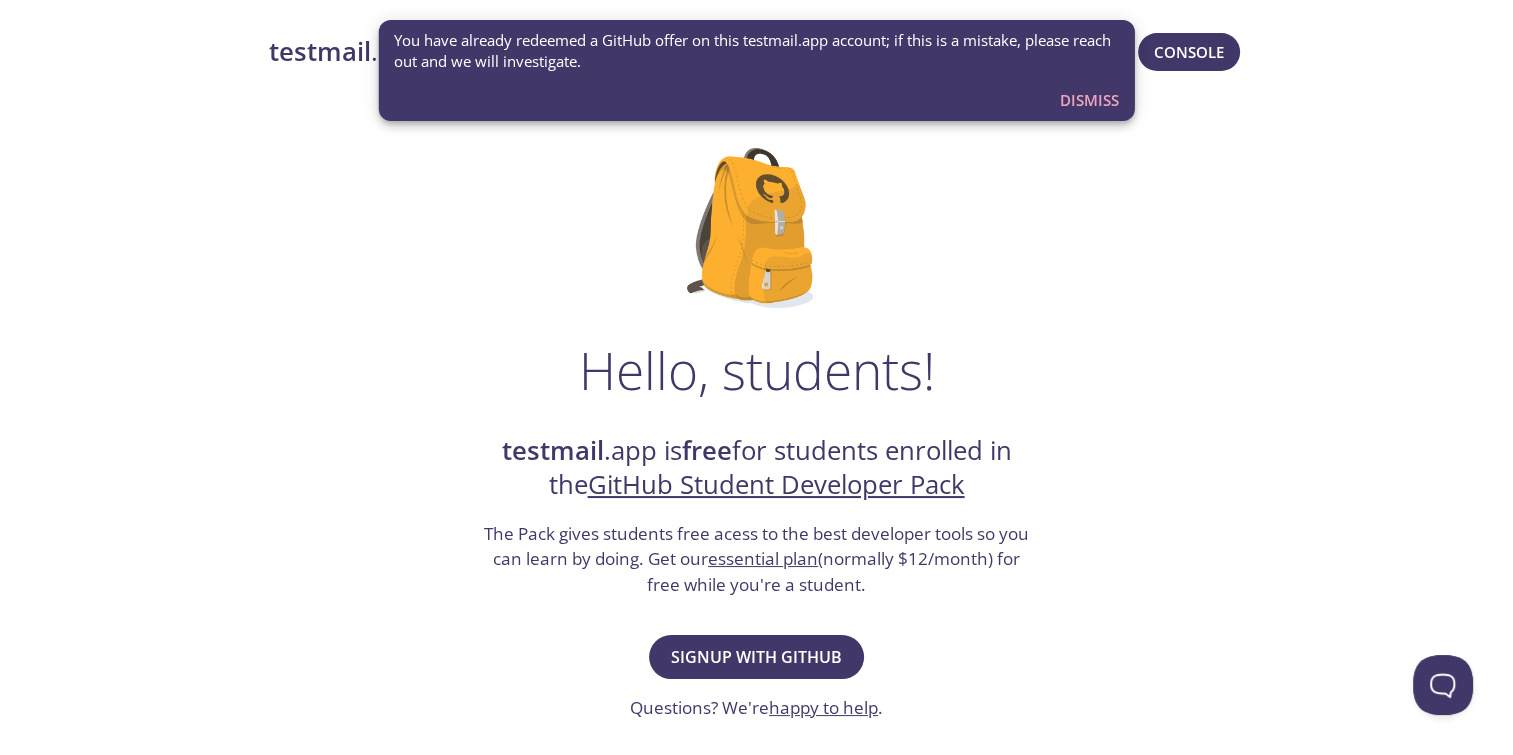 click on "Dismiss" at bounding box center (1089, 100) 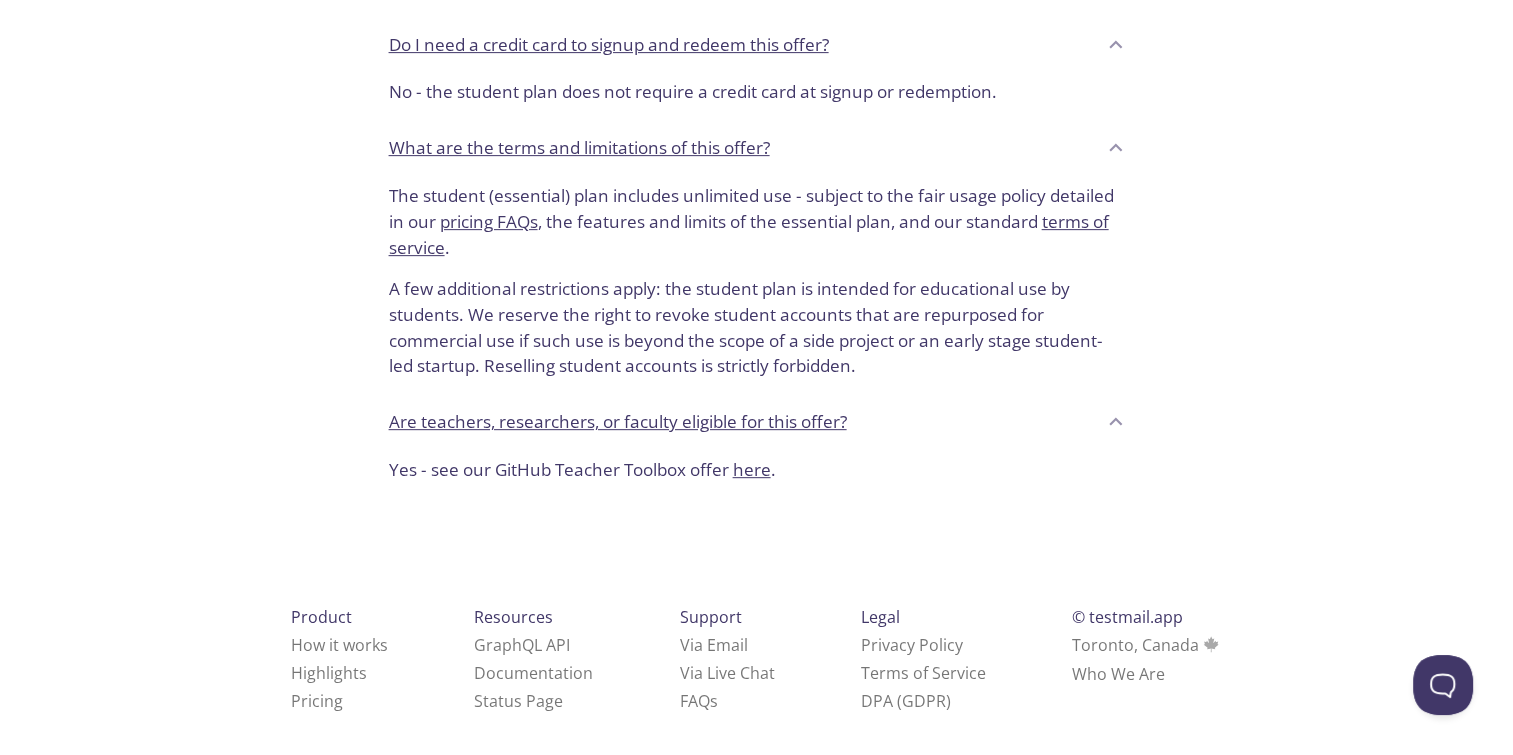 scroll, scrollTop: 853, scrollLeft: 0, axis: vertical 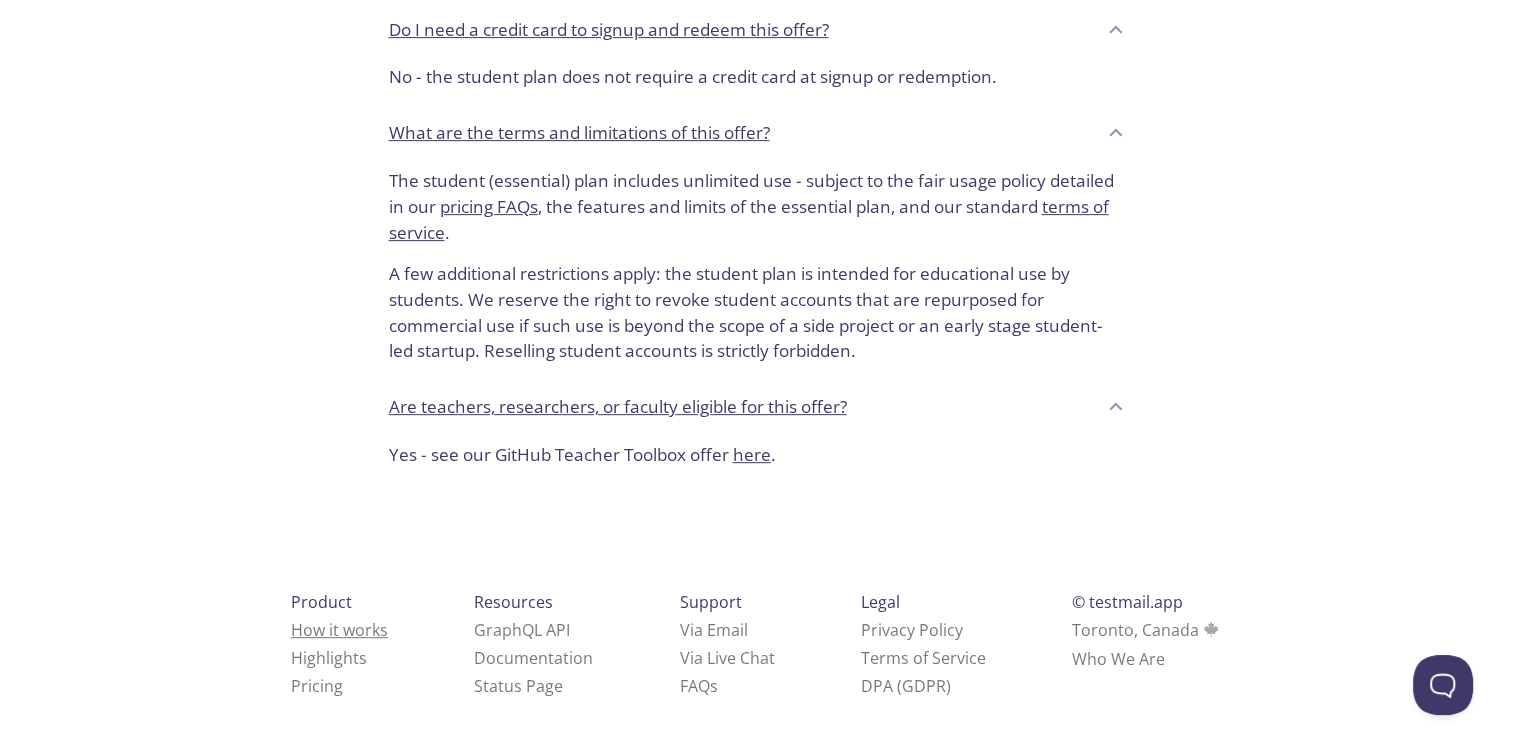 click on "How it works" at bounding box center [339, 630] 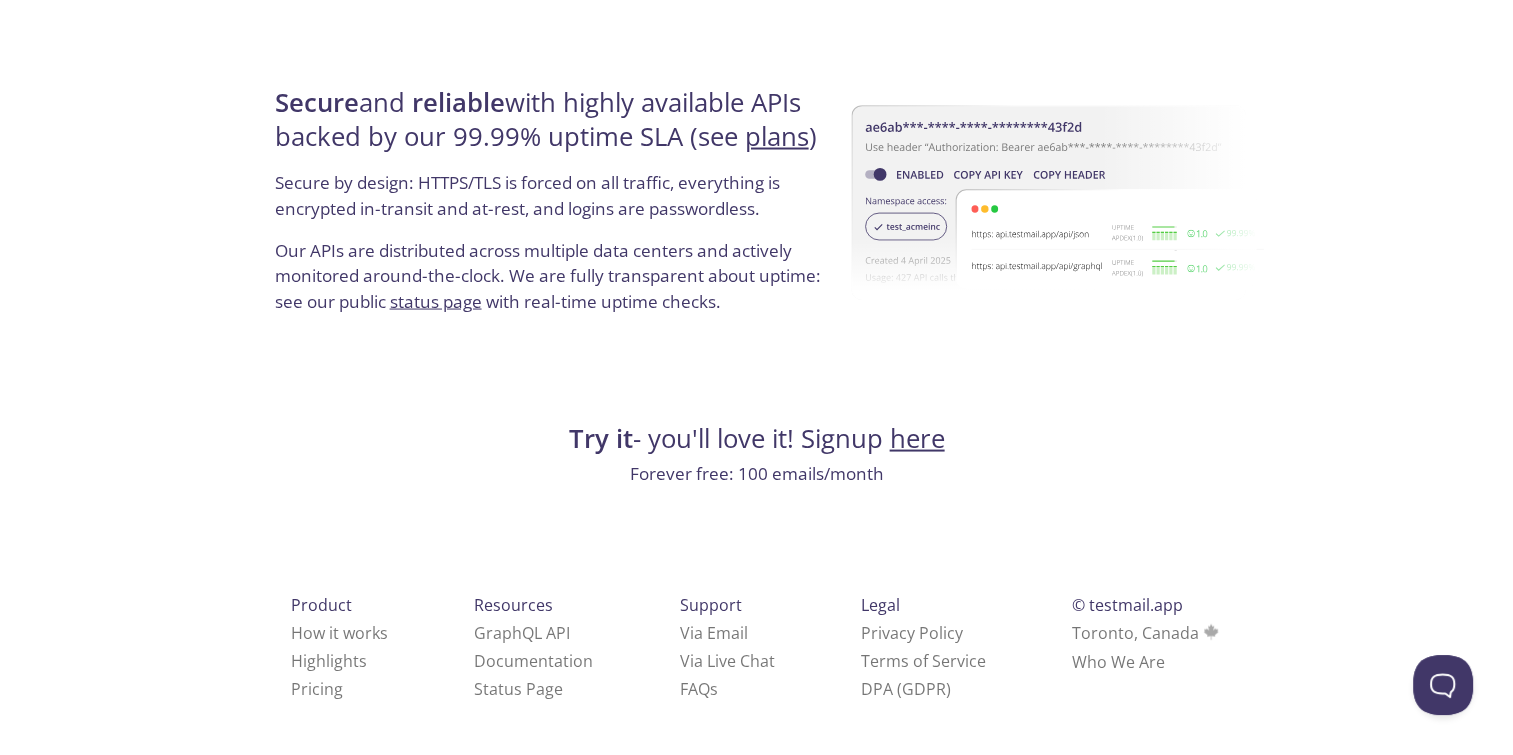 scroll, scrollTop: 3818, scrollLeft: 0, axis: vertical 